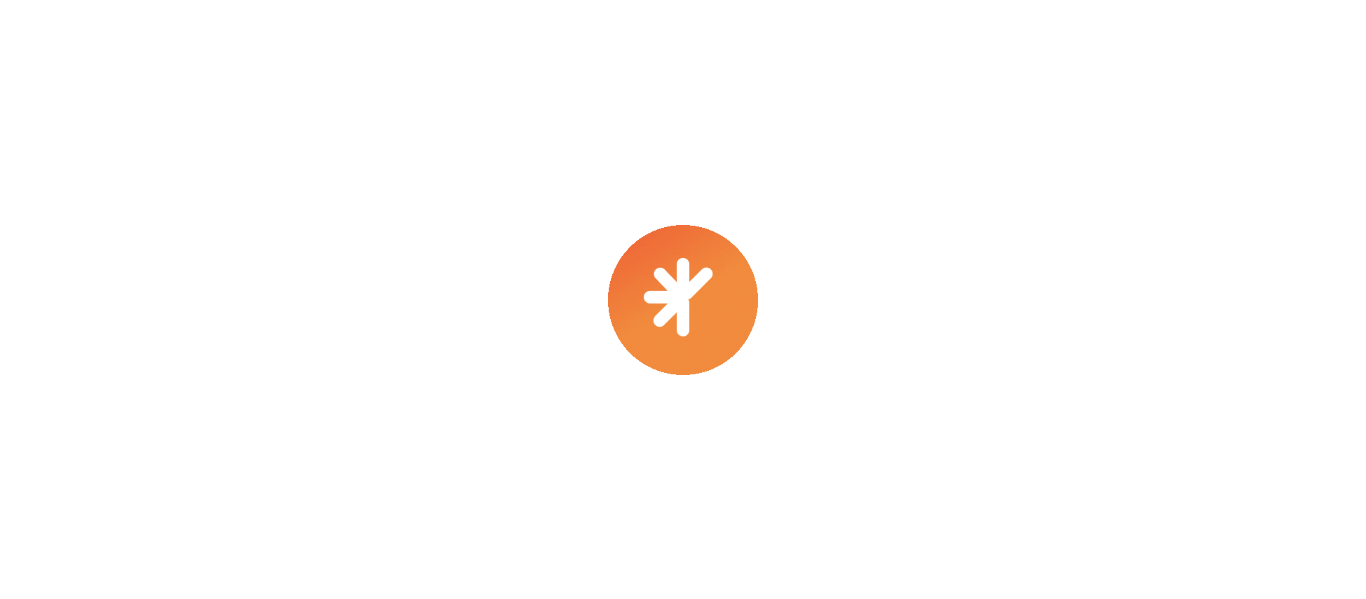scroll, scrollTop: 0, scrollLeft: 0, axis: both 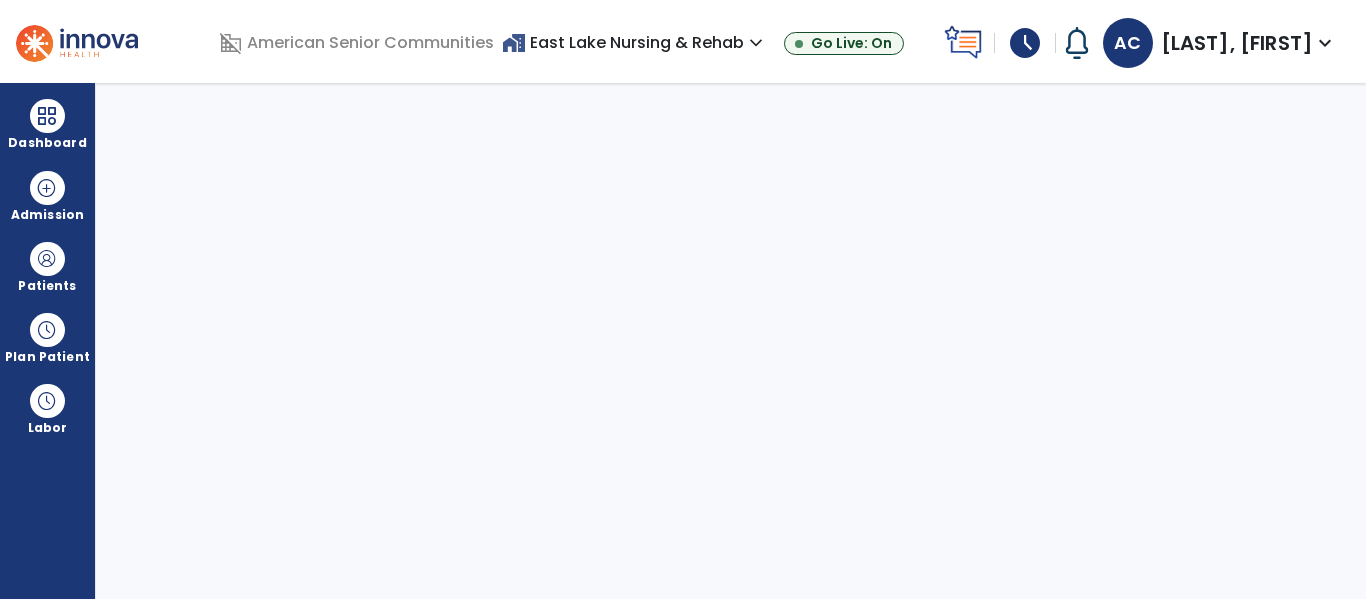 select on "****" 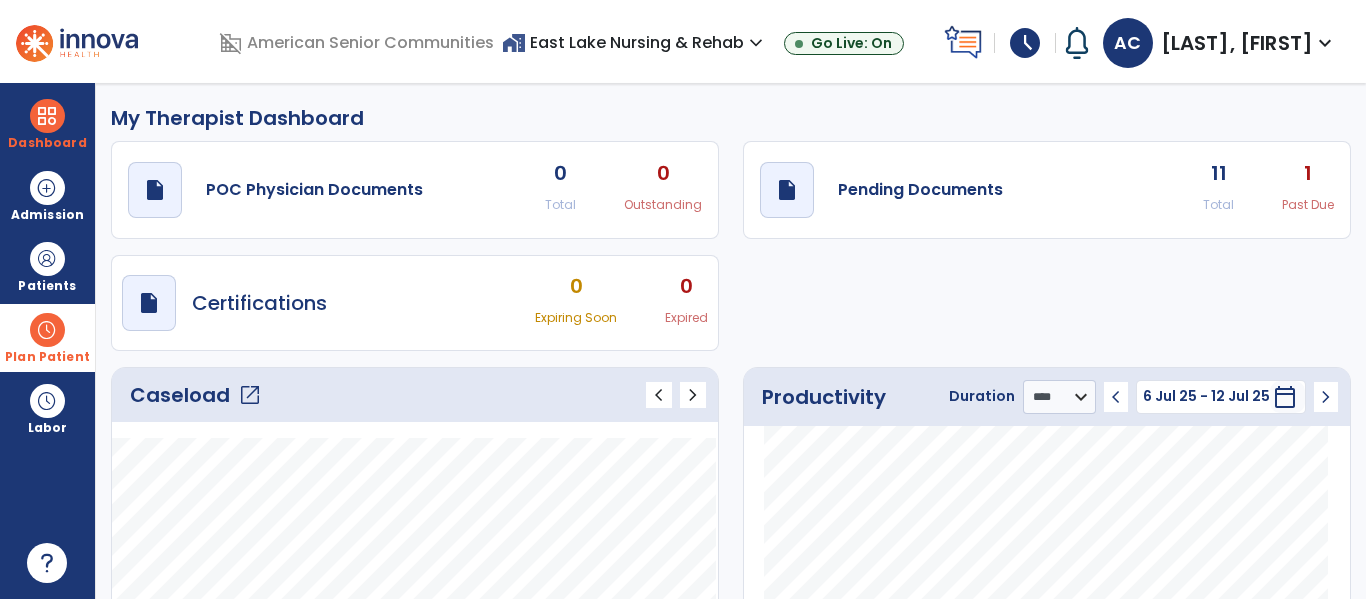 click at bounding box center (47, 330) 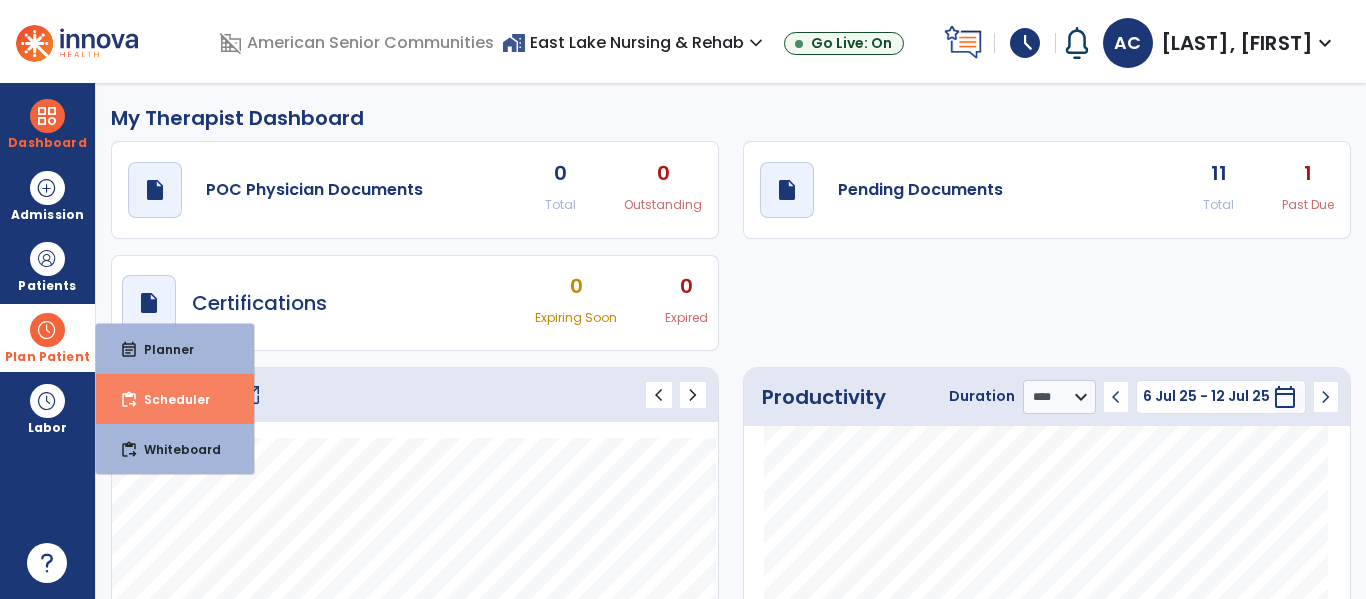 click on "content_paste_go  Scheduler" at bounding box center [175, 399] 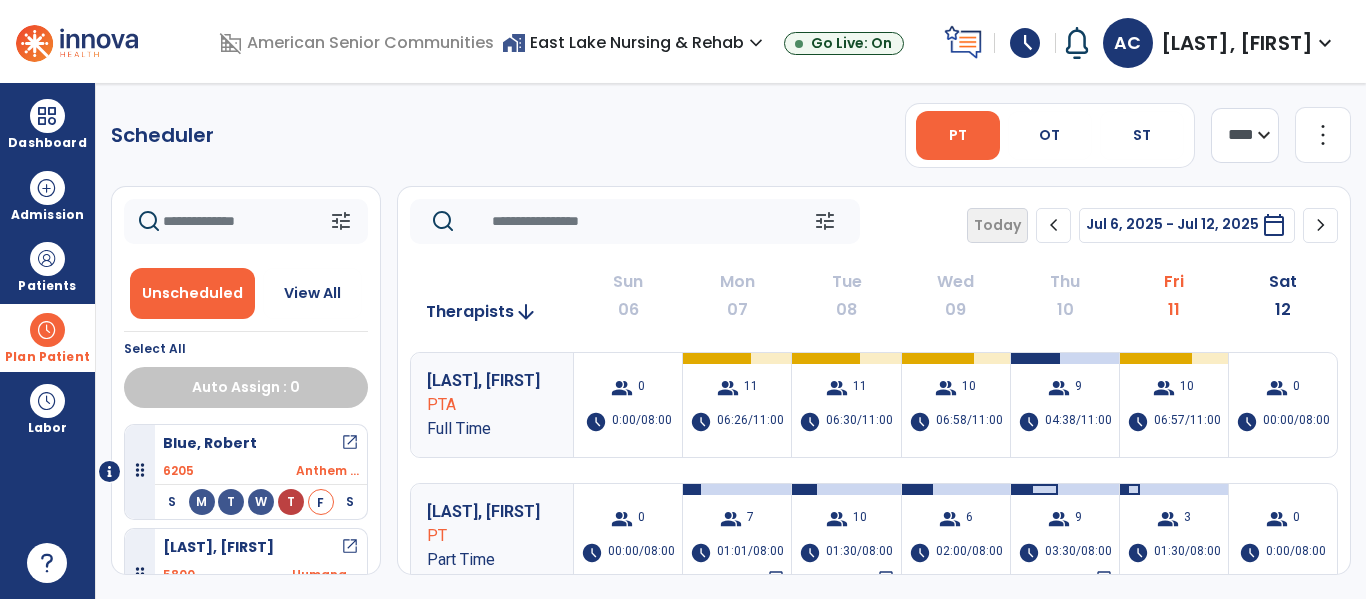 click on "more_vert" 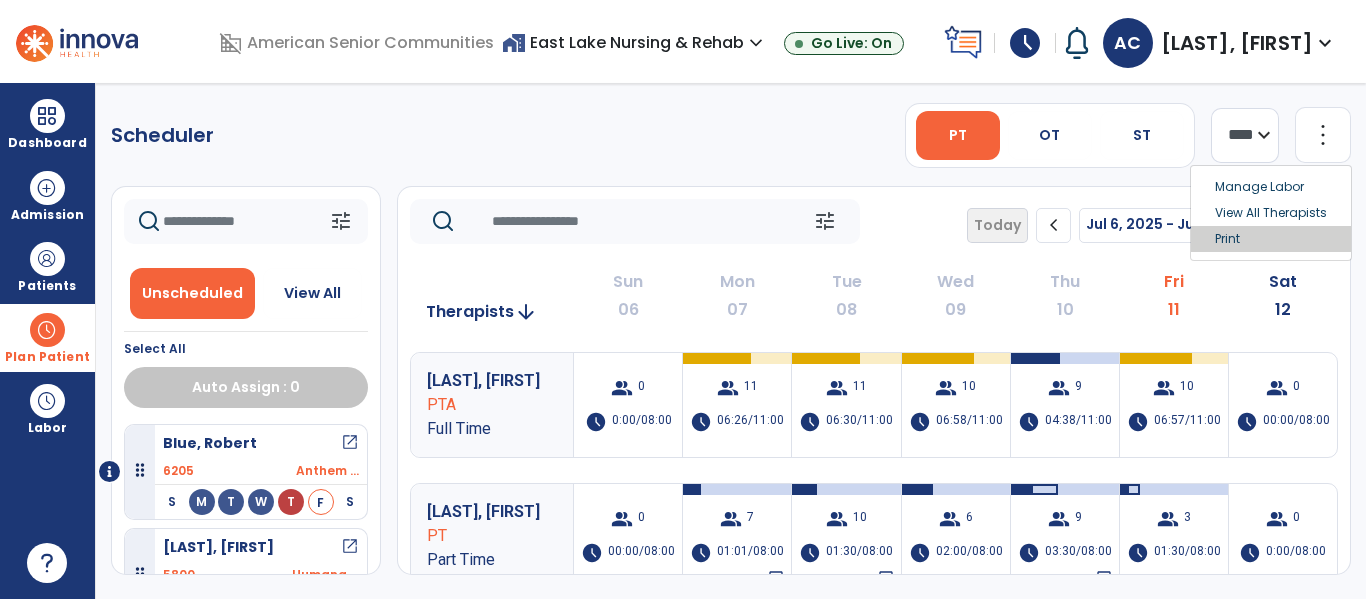 click on "Print" at bounding box center (1271, 239) 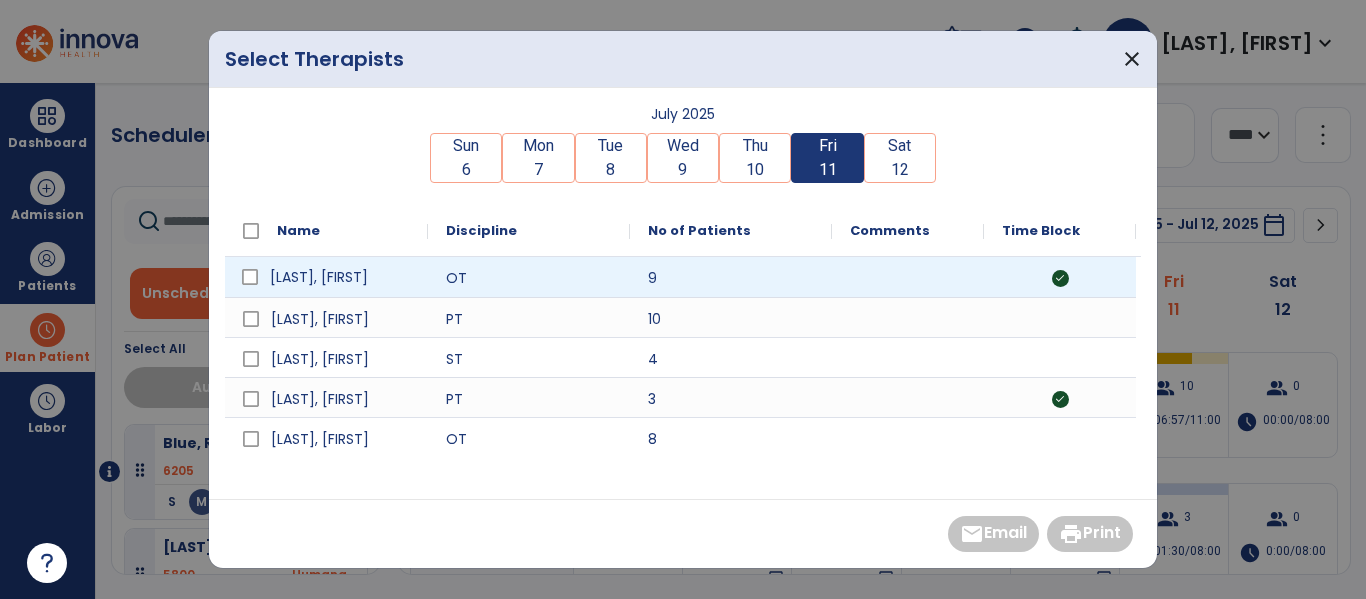 click on "[LAST], [FIRST]" at bounding box center (340, 277) 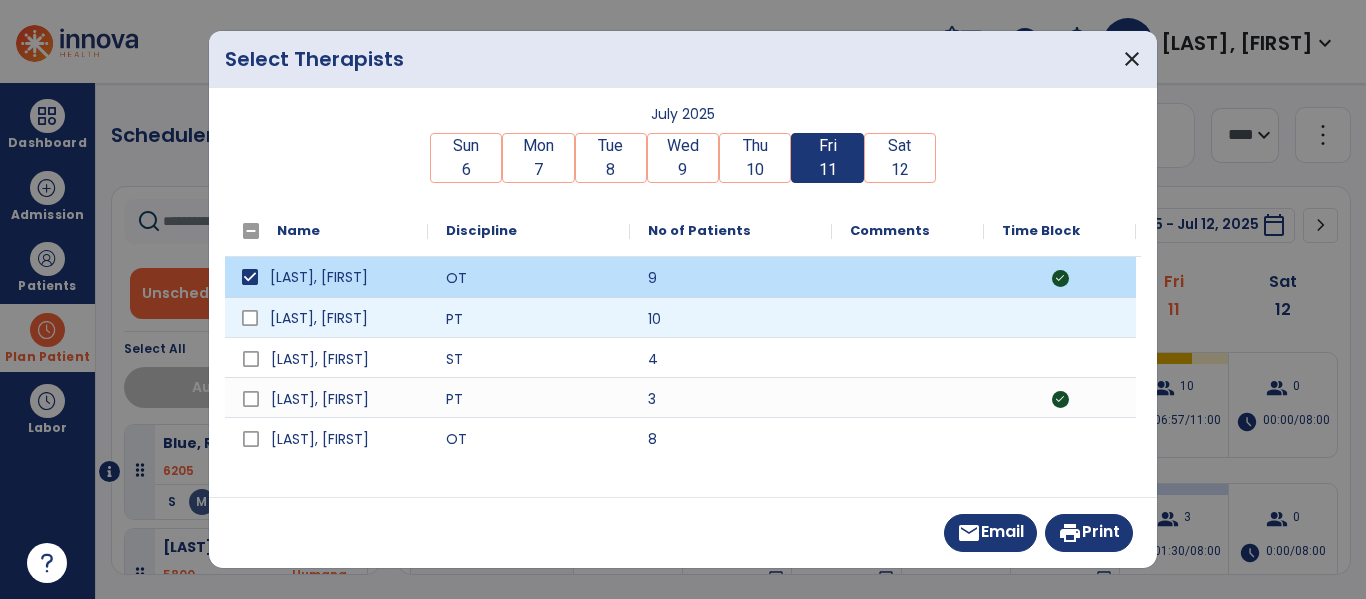 click on "[LAST], [FIRST]" at bounding box center [340, 318] 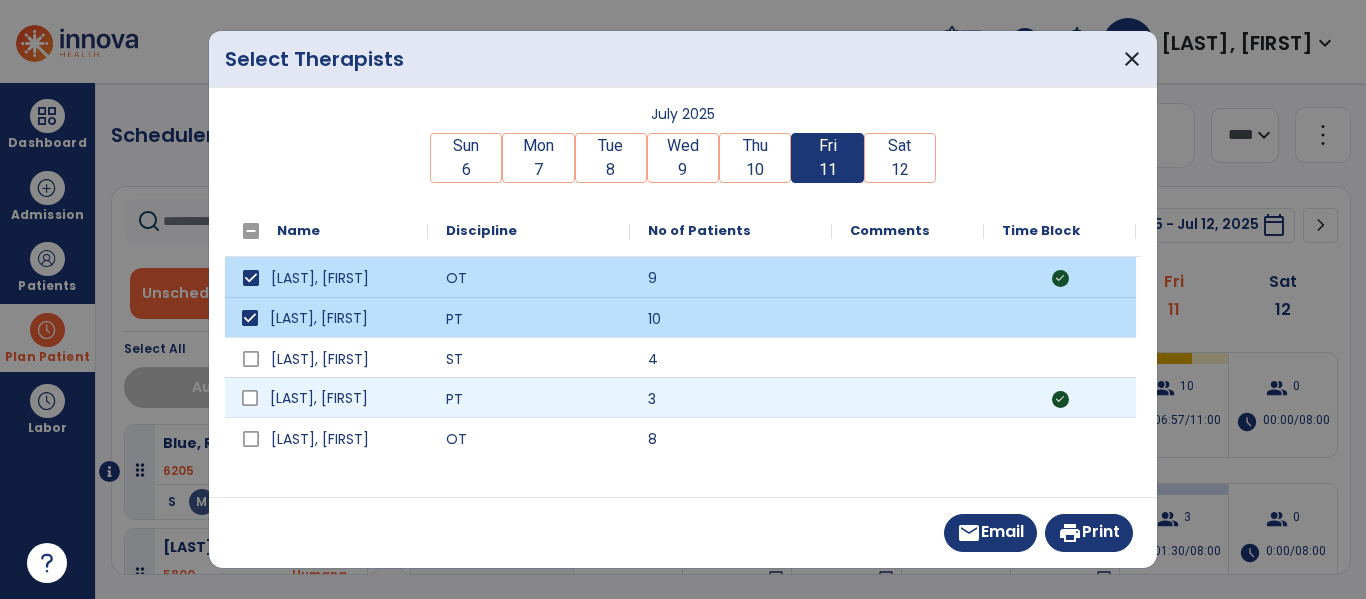 click on "[LAST], [FIRST]" at bounding box center [340, 398] 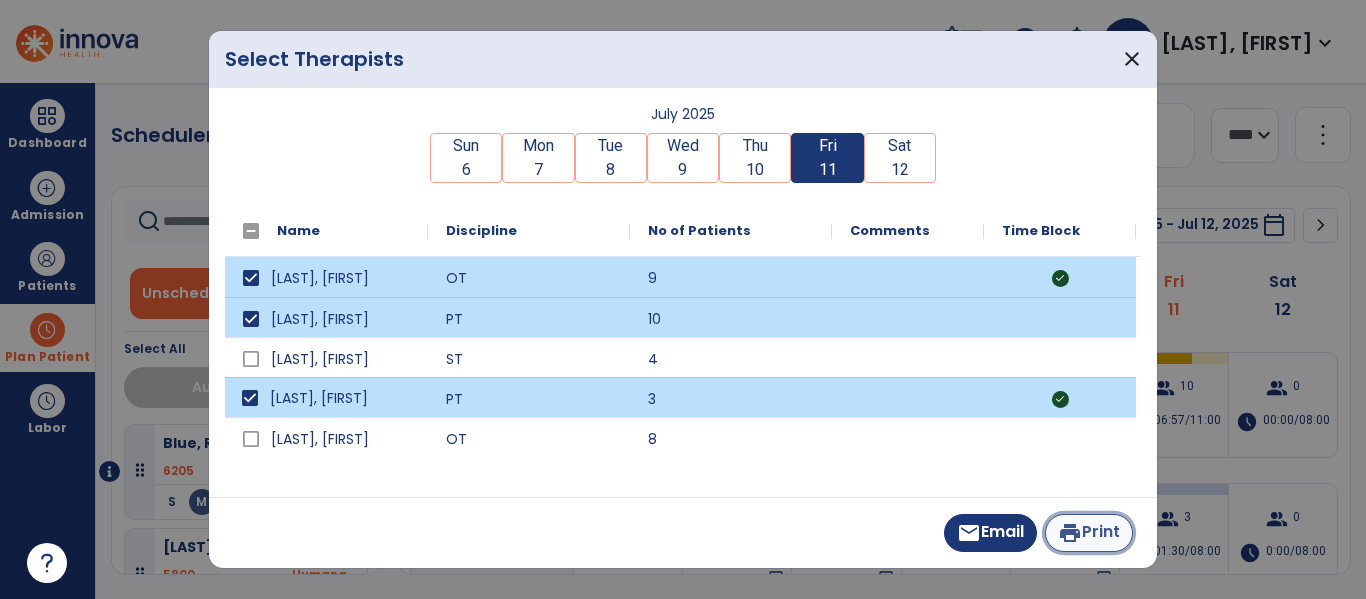 click on "print  Print" at bounding box center [1089, 533] 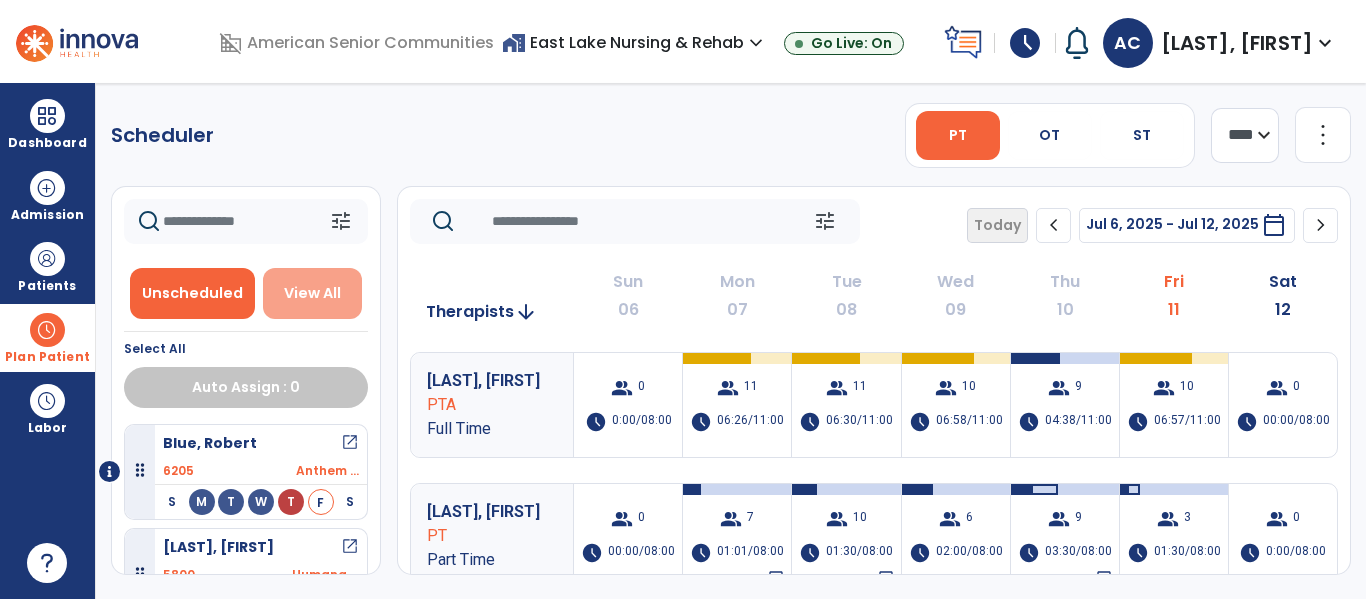 click on "View All" at bounding box center [313, 293] 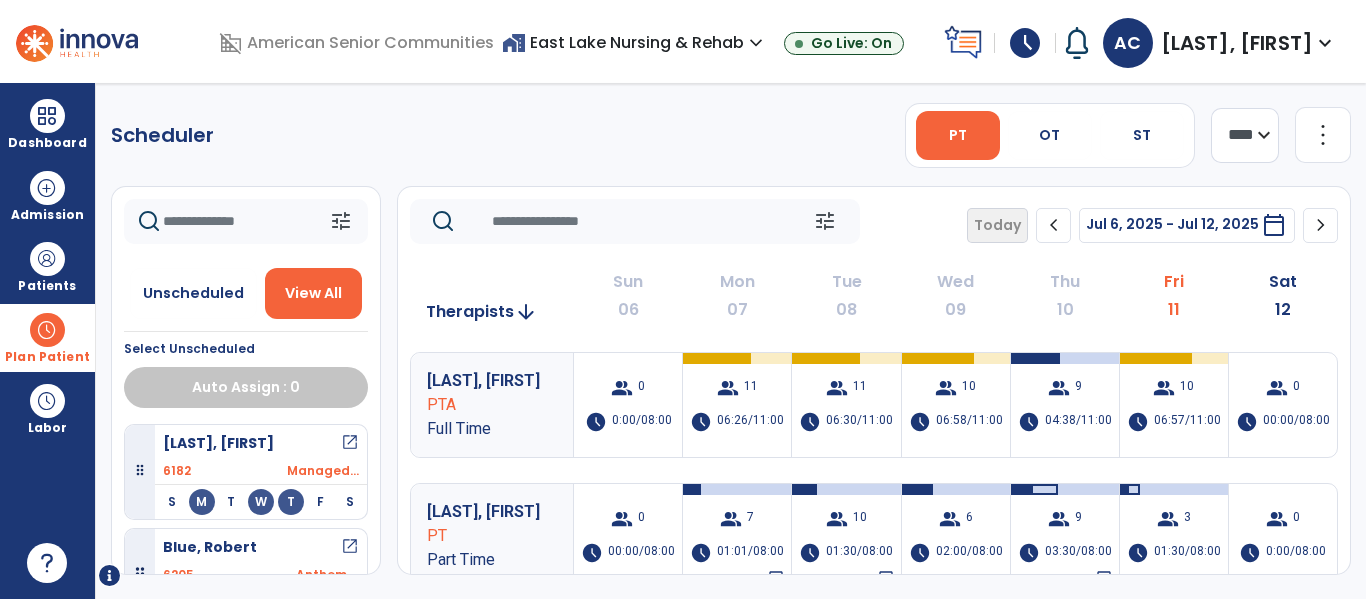 click 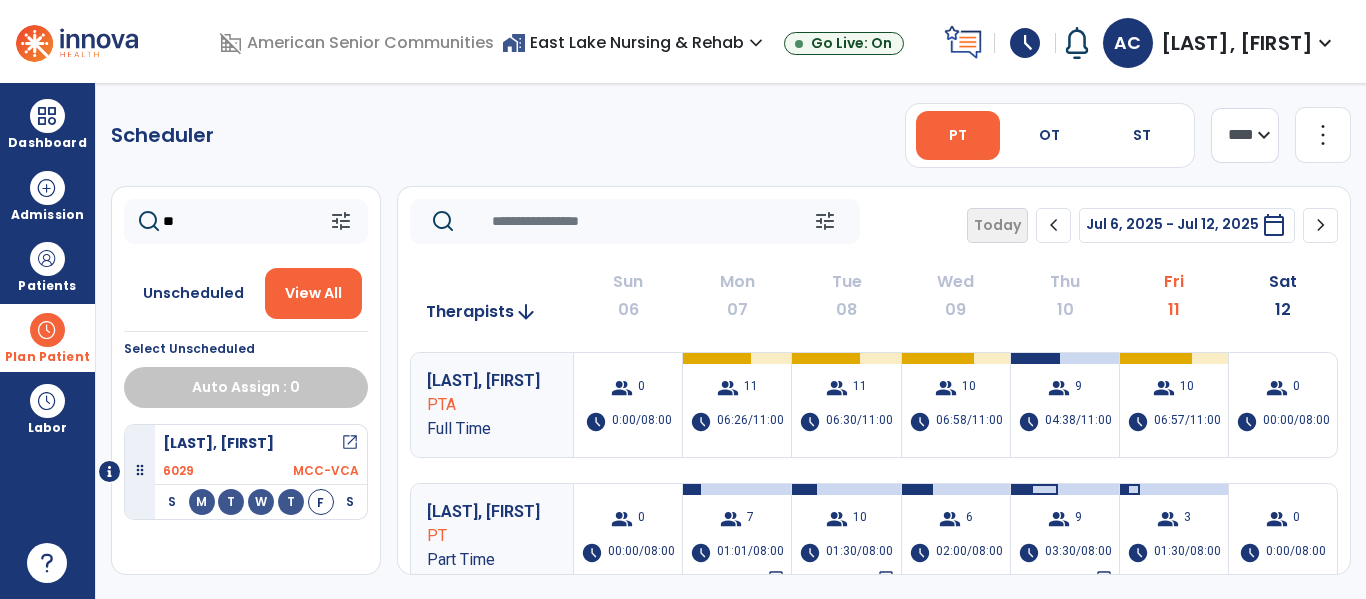 click on "View All" at bounding box center (313, 293) 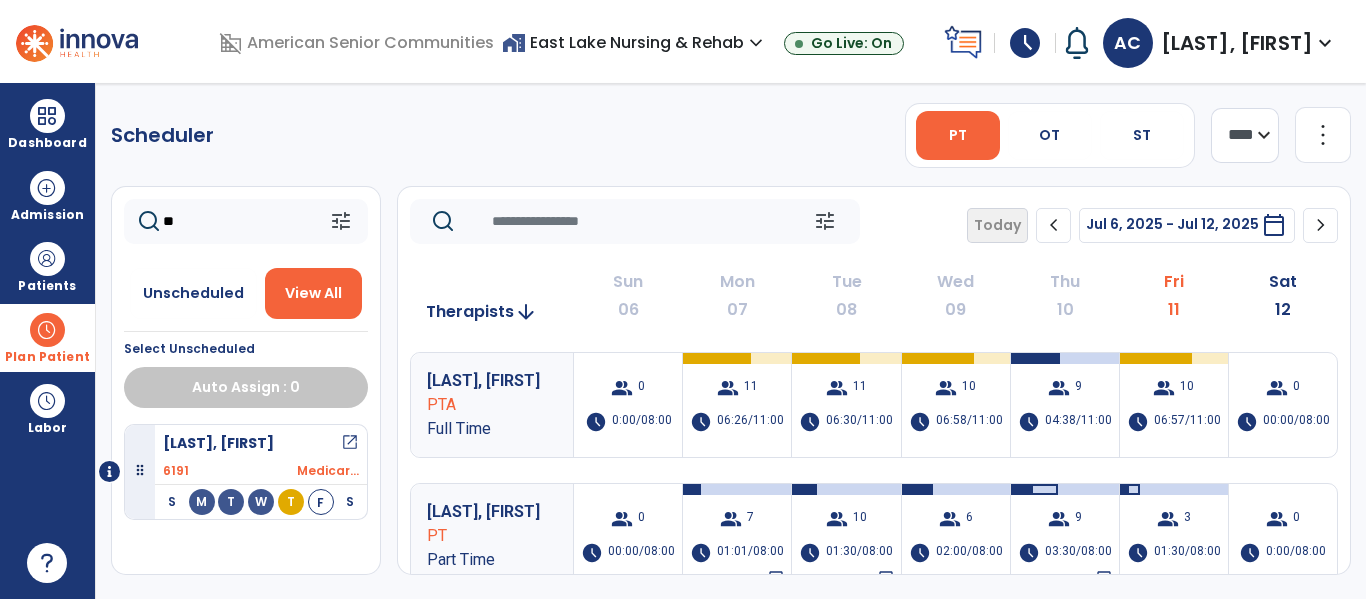 type on "**" 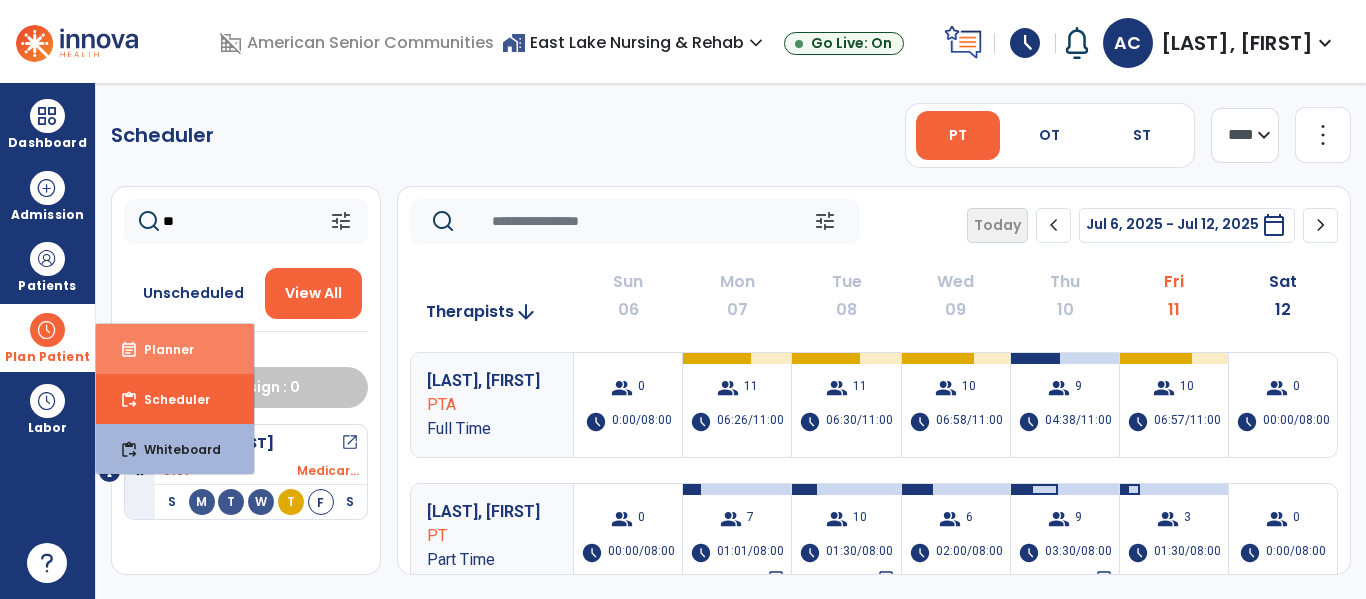 click on "event_note  Planner" at bounding box center (175, 349) 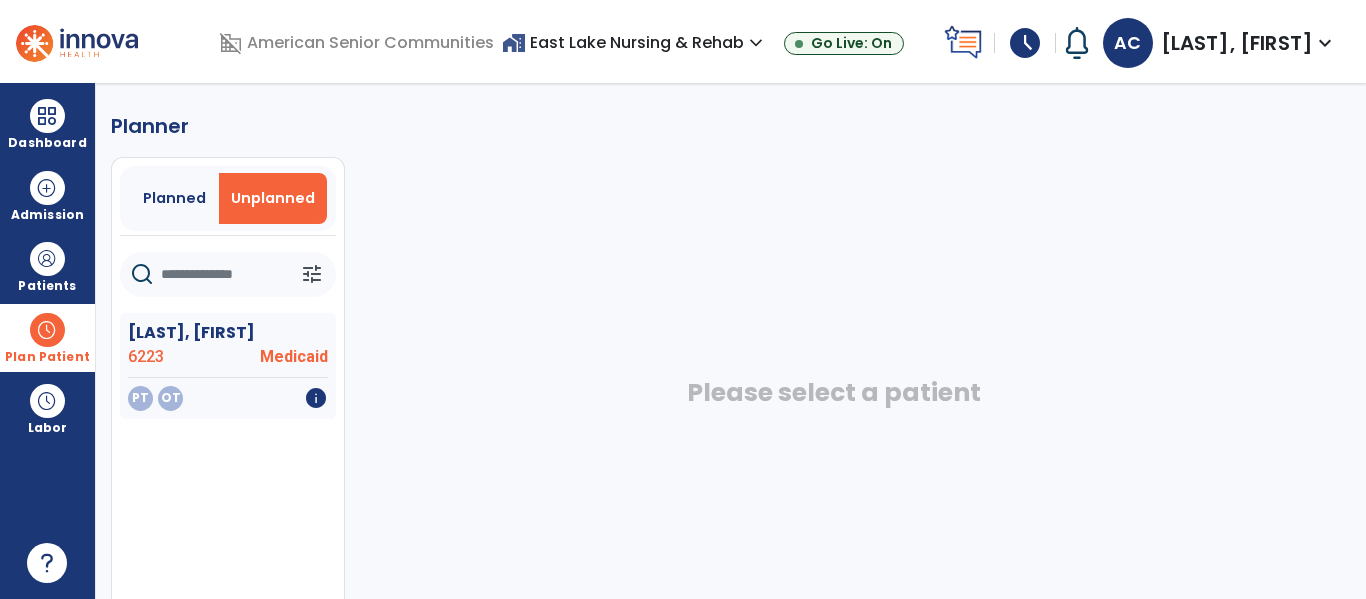 click on "Planned" at bounding box center (174, 198) 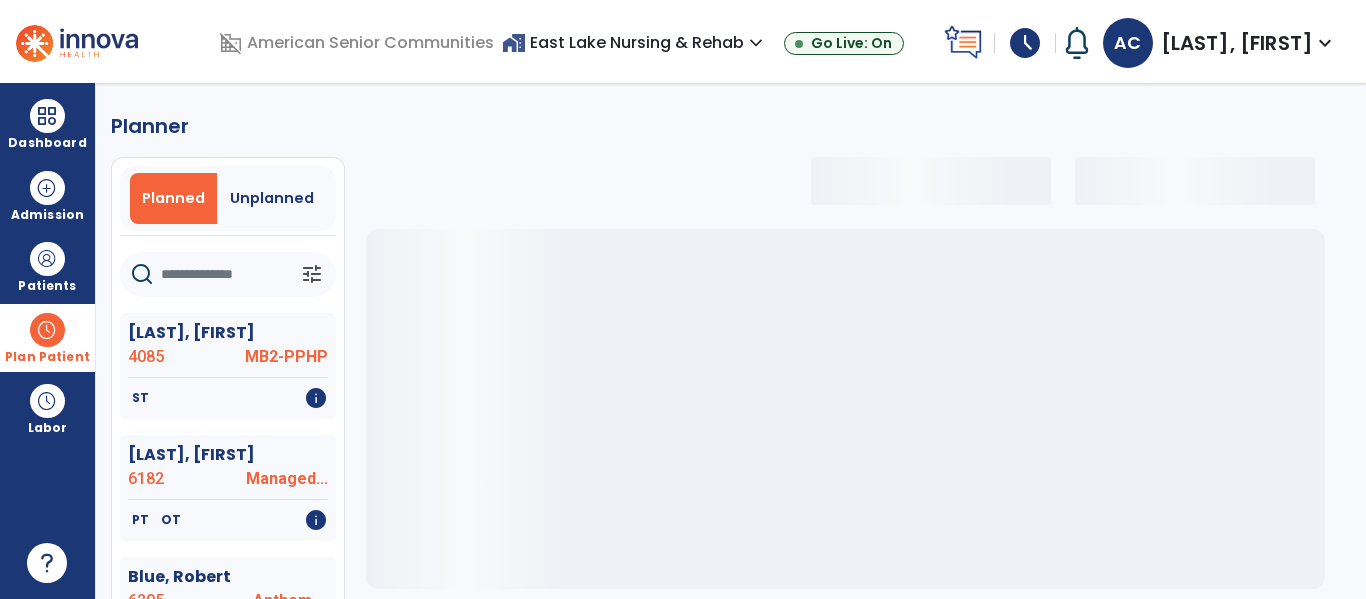 click 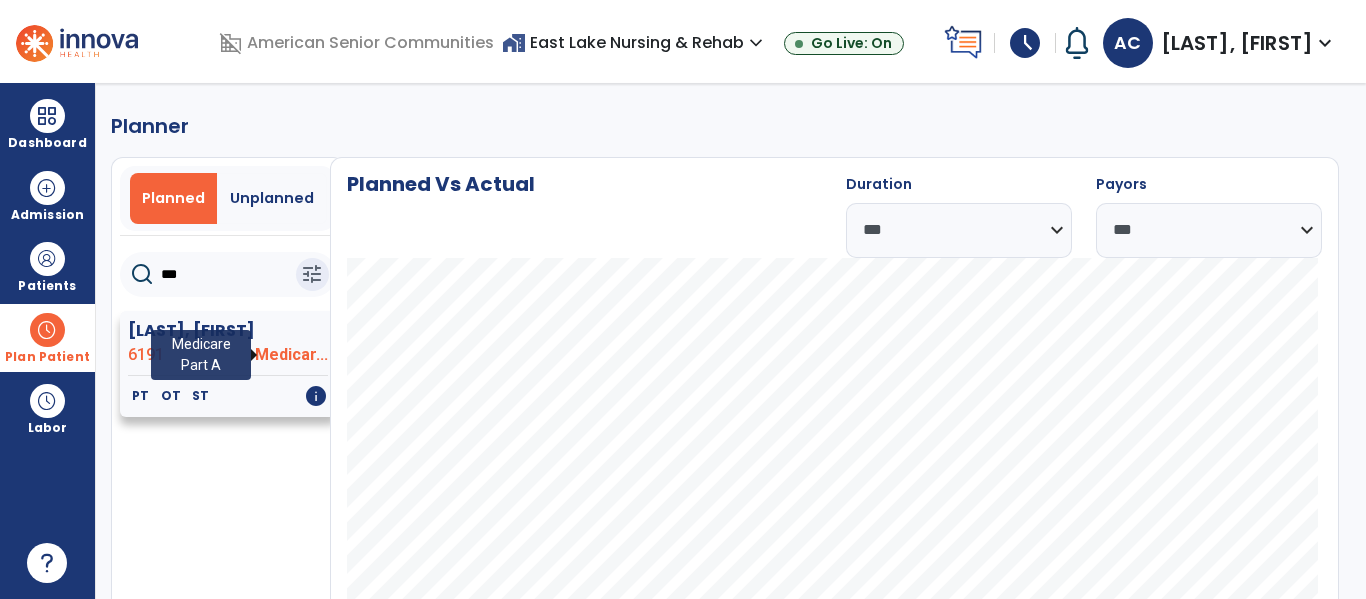 type on "***" 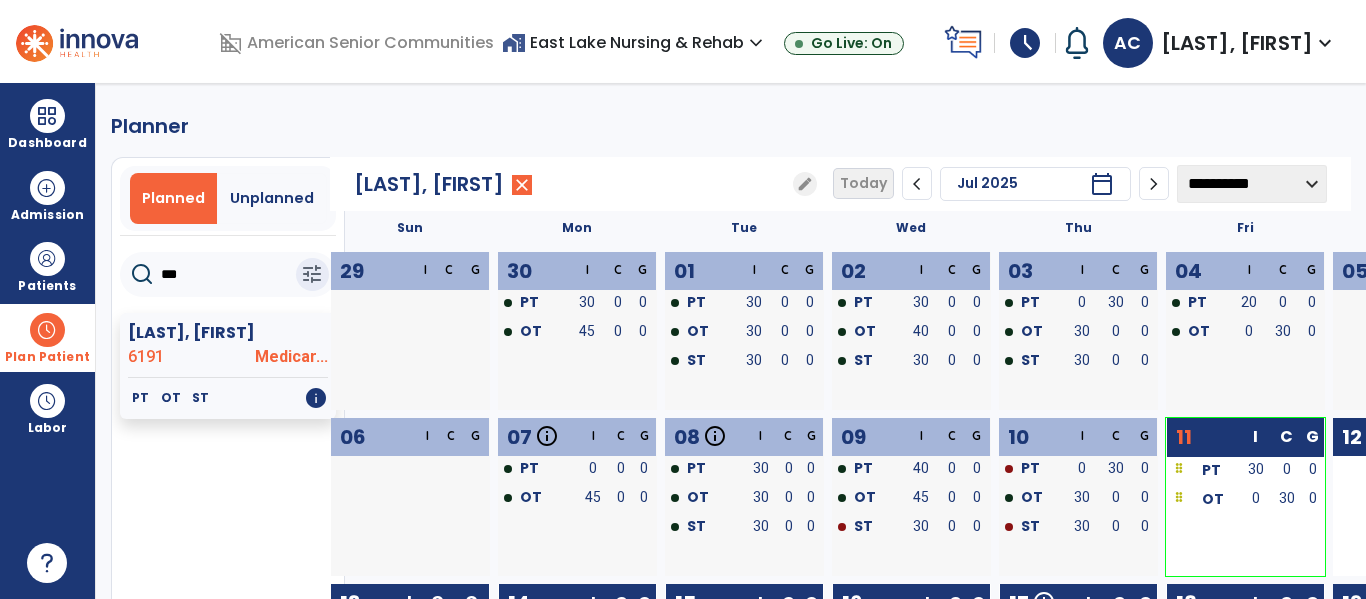 click on "**********" 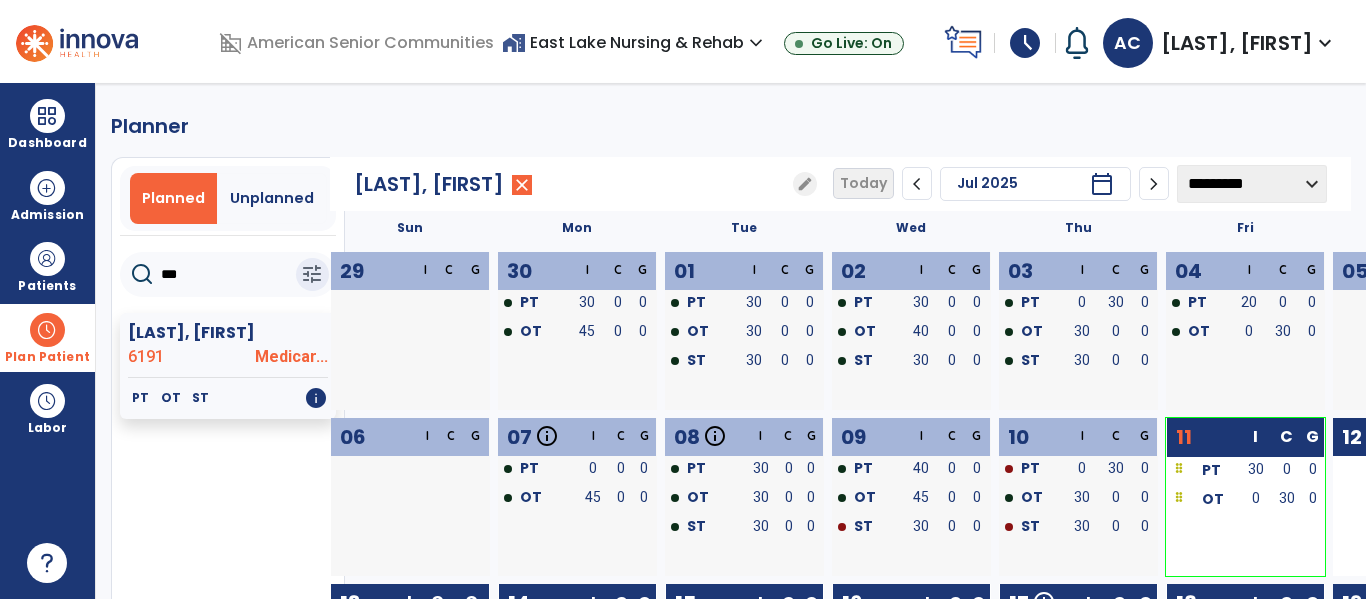 click on "**********" 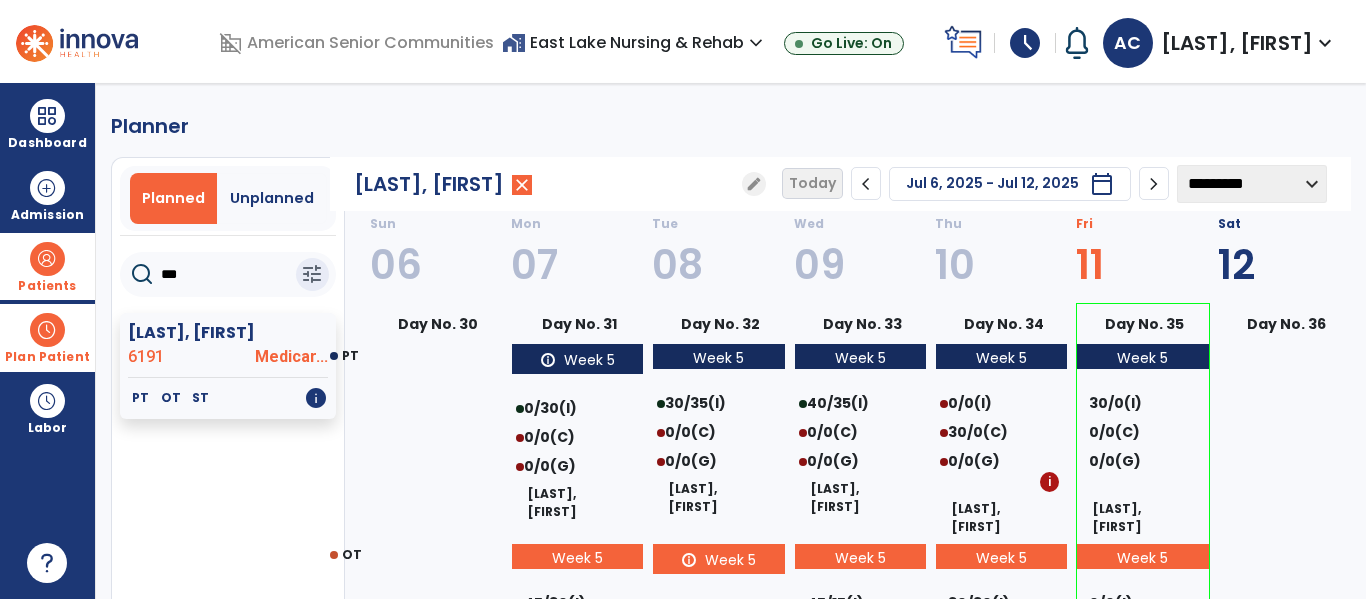 drag, startPoint x: 191, startPoint y: 285, endPoint x: 45, endPoint y: 299, distance: 146.6697 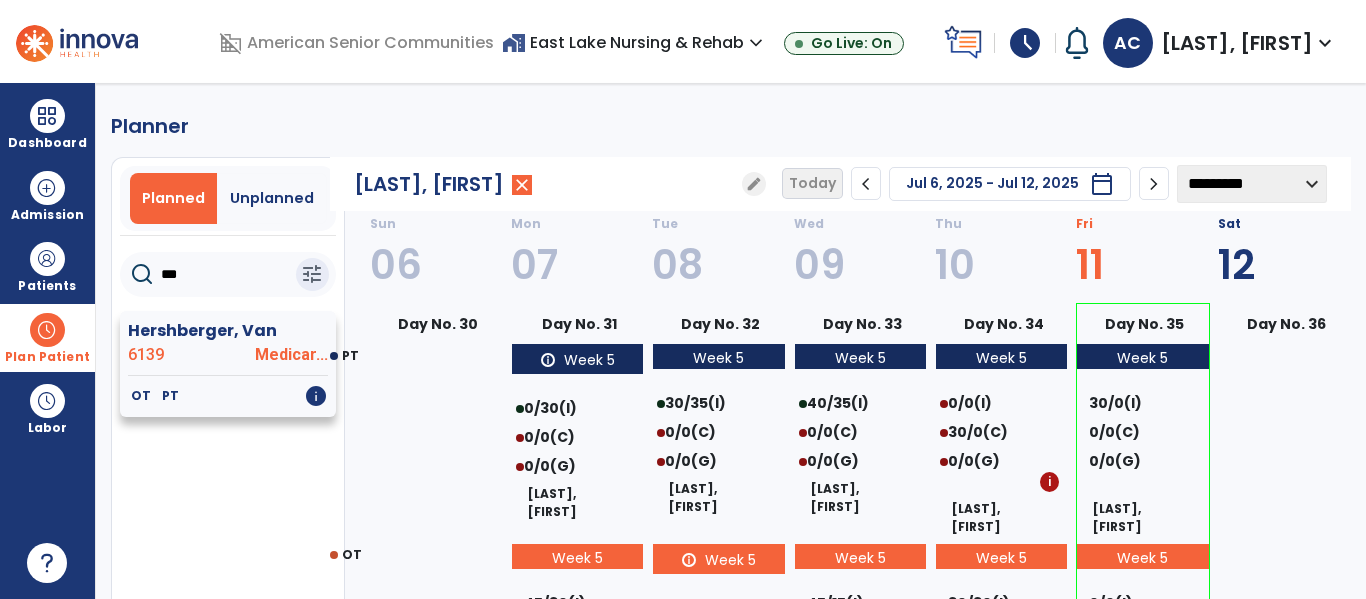 type on "***" 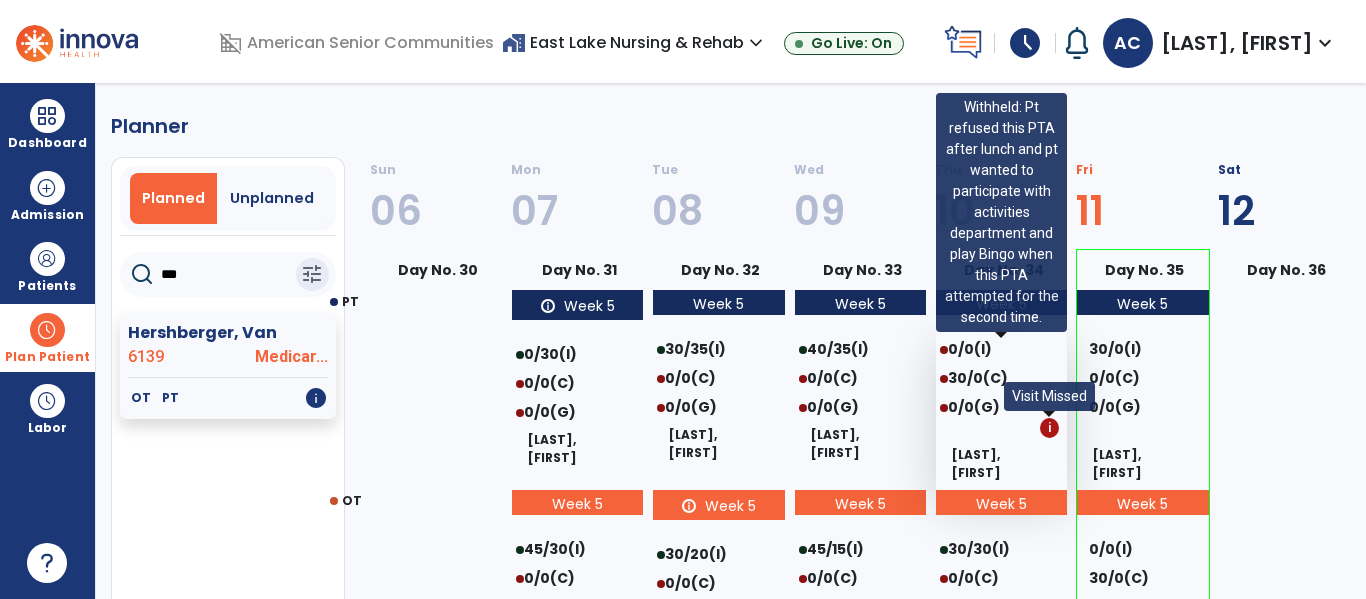 select on "********" 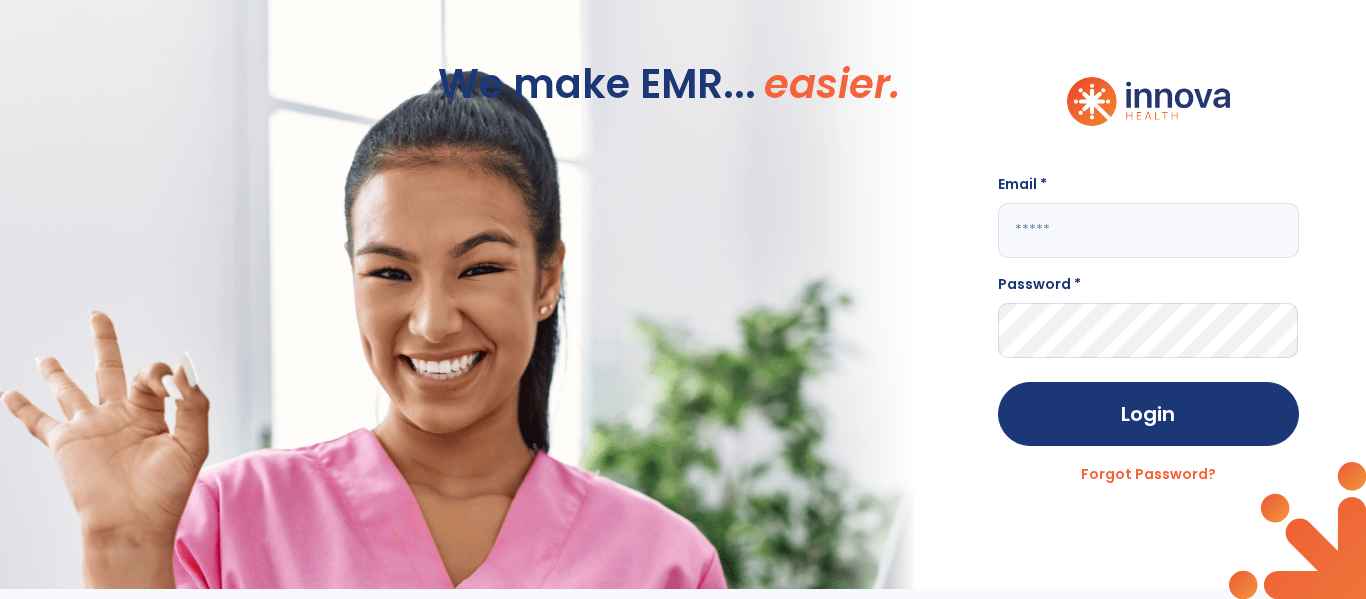 click 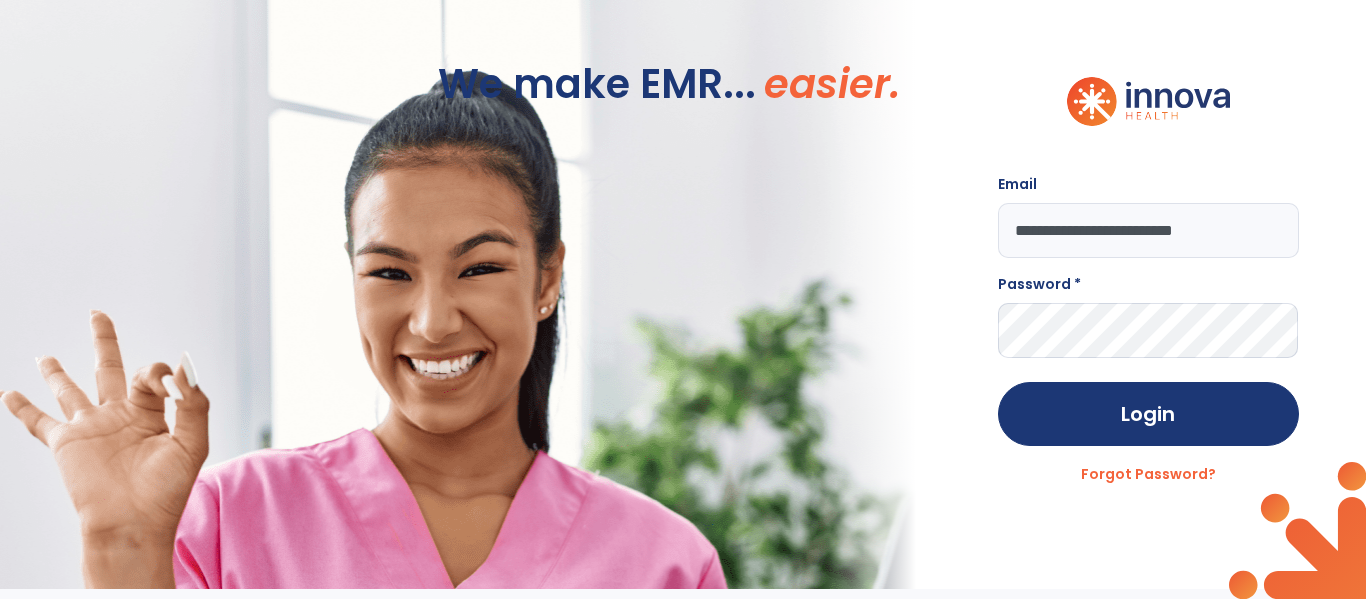 type on "**********" 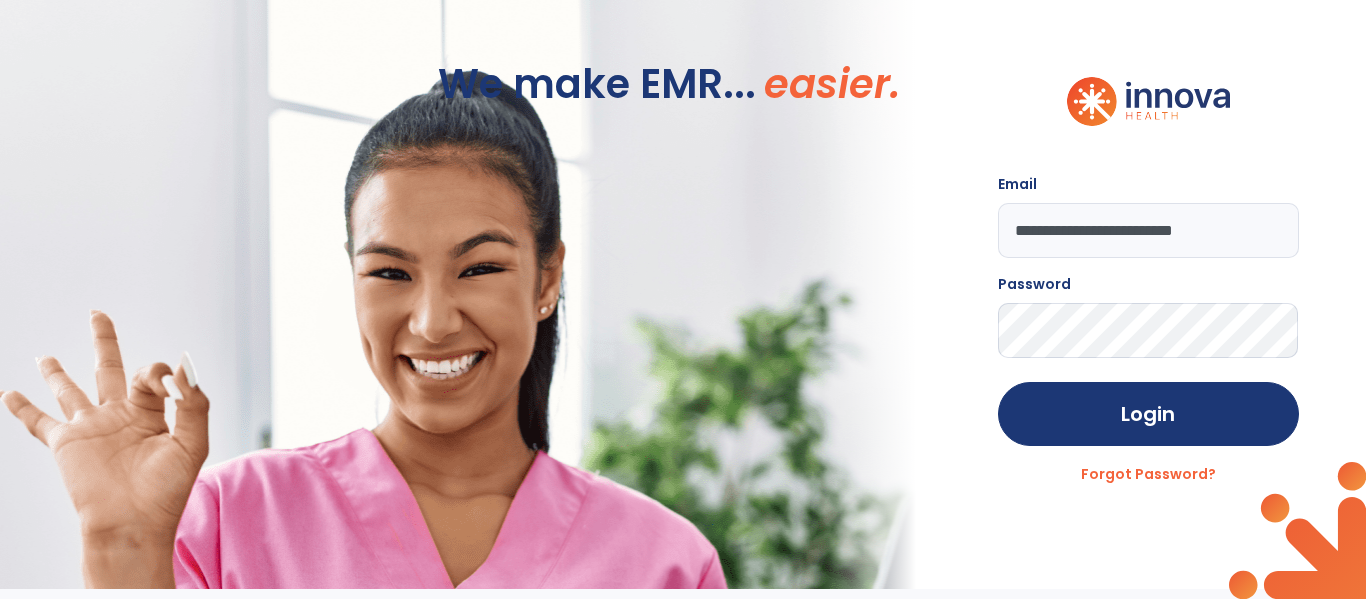 click on "Login" 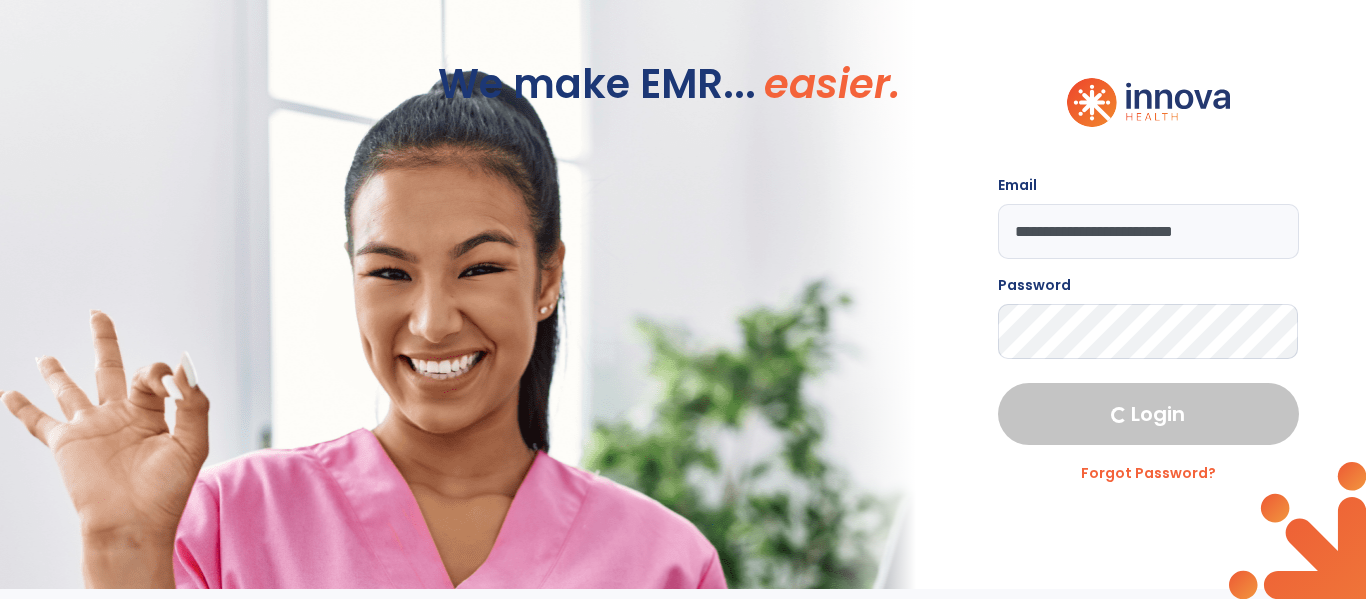 select on "****" 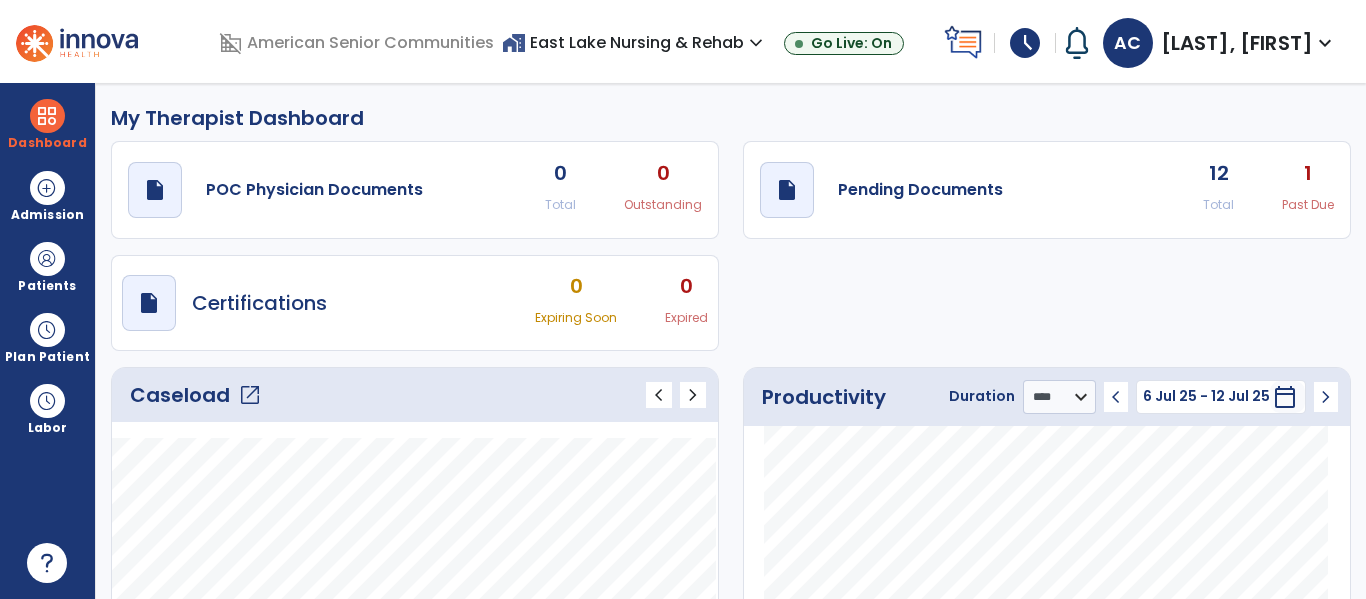 click on "Caseload   open_in_new" 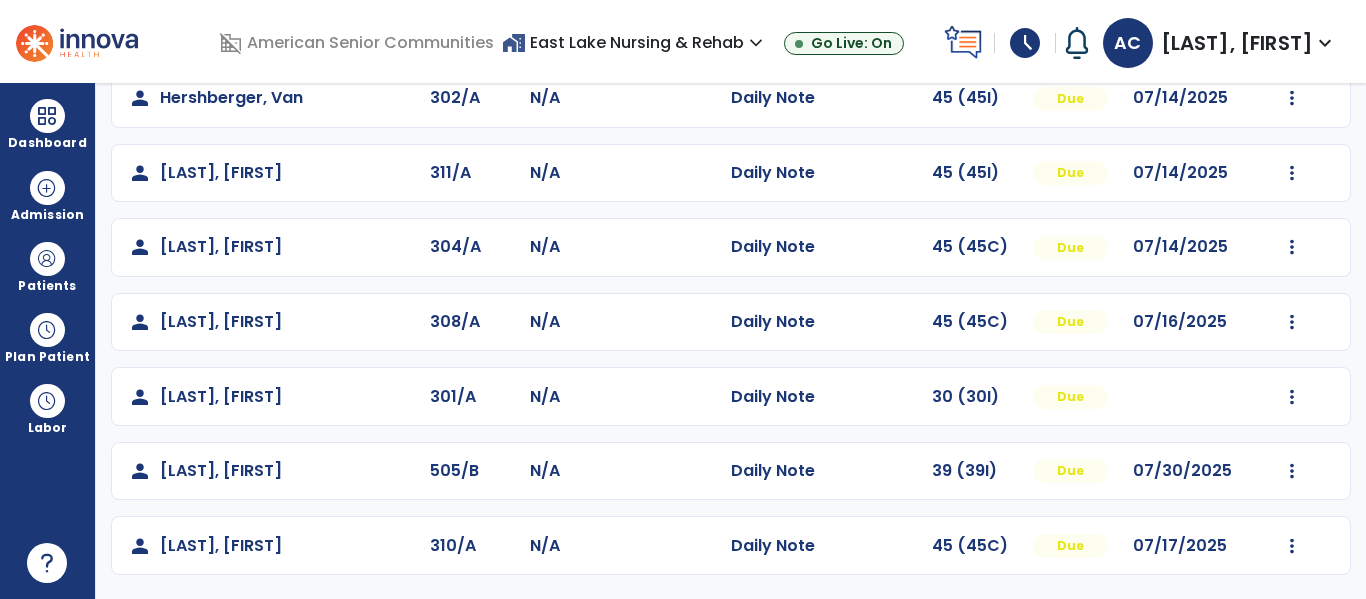 scroll, scrollTop: 488, scrollLeft: 0, axis: vertical 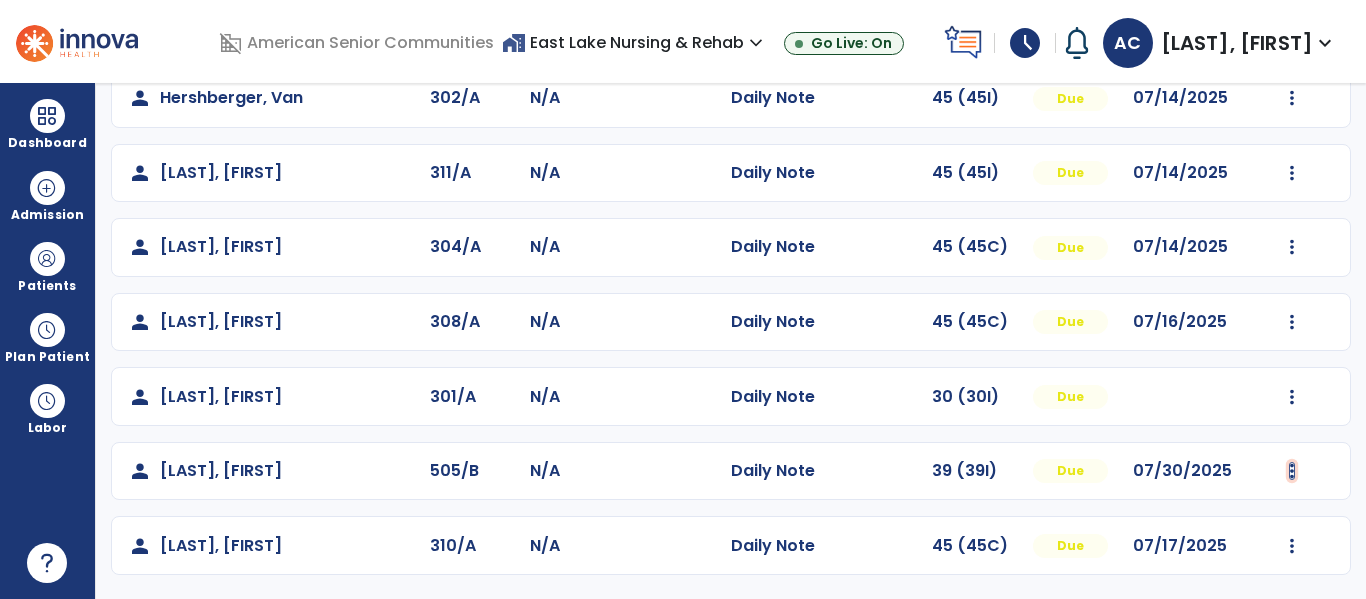 click at bounding box center [1292, -200] 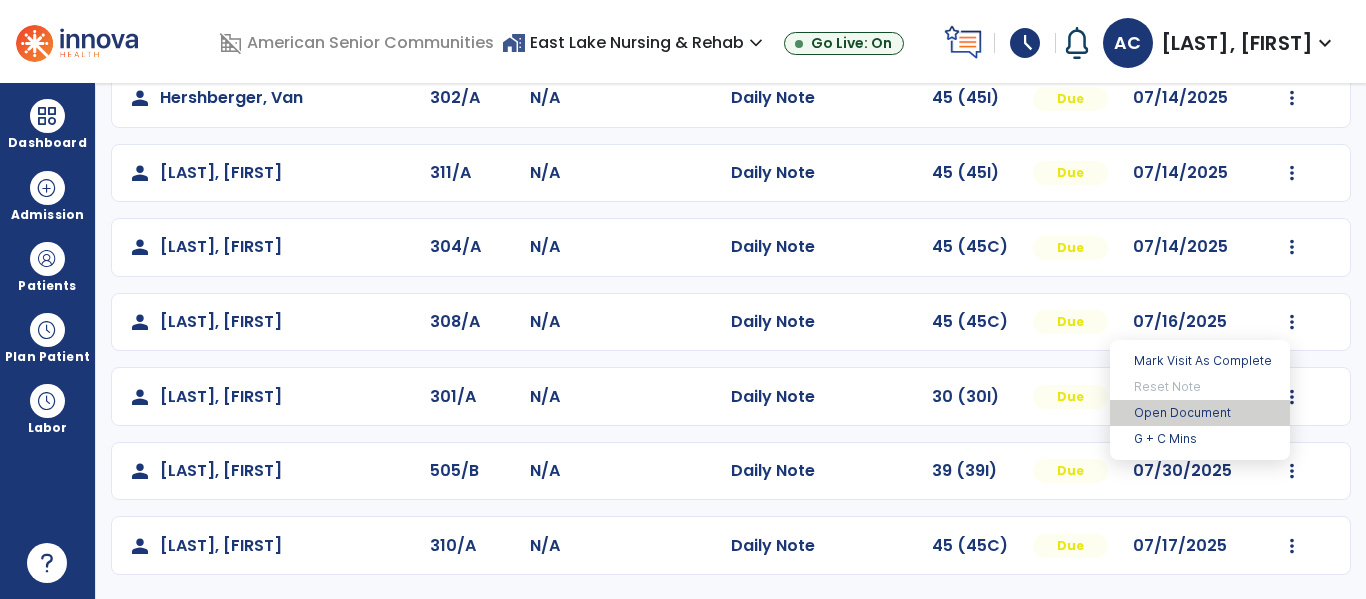 click on "Open Document" at bounding box center [1200, 413] 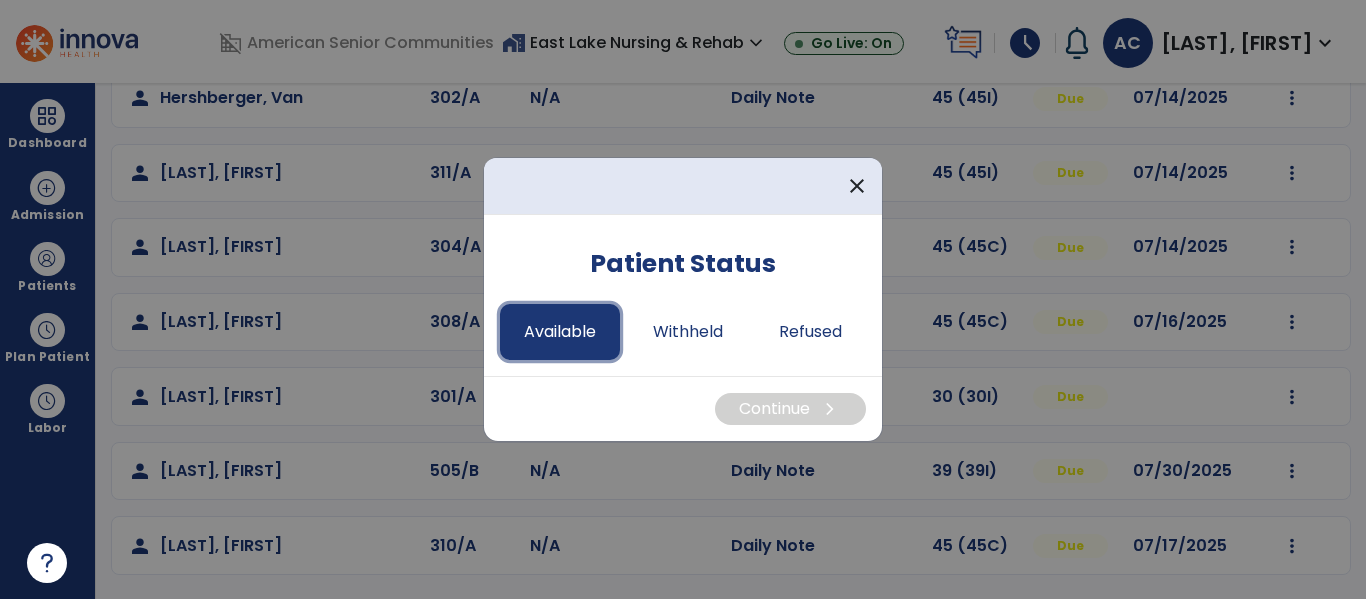 click on "Available" at bounding box center [560, 332] 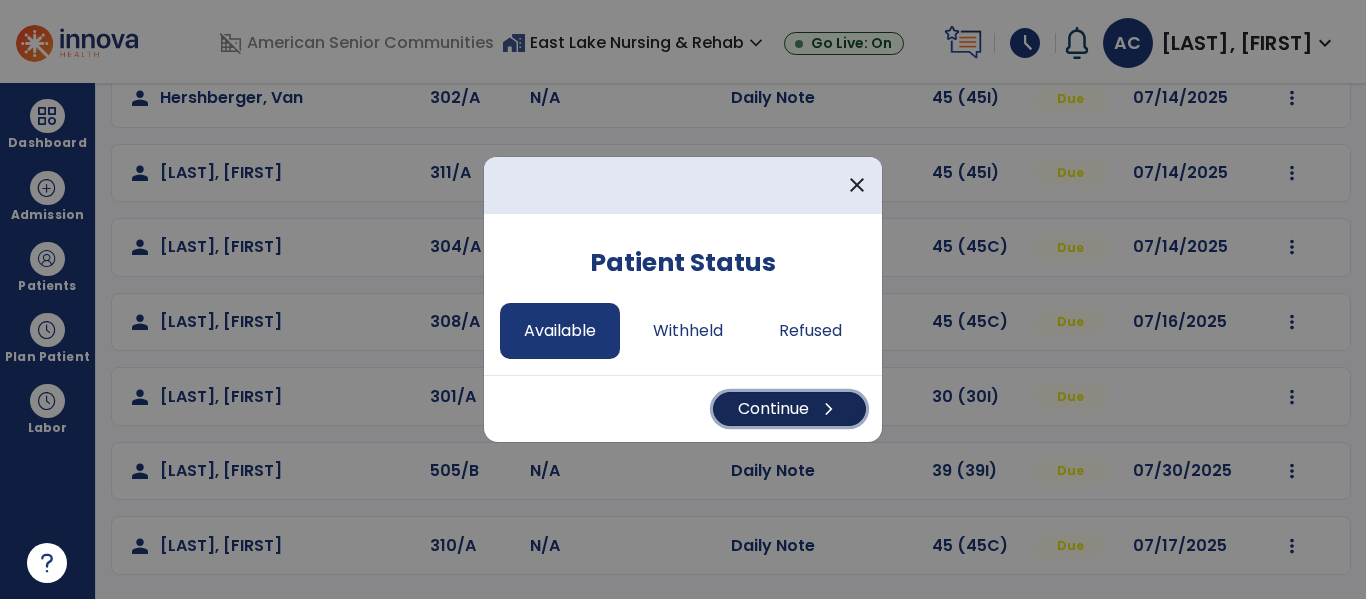 click on "Continue   chevron_right" at bounding box center [789, 409] 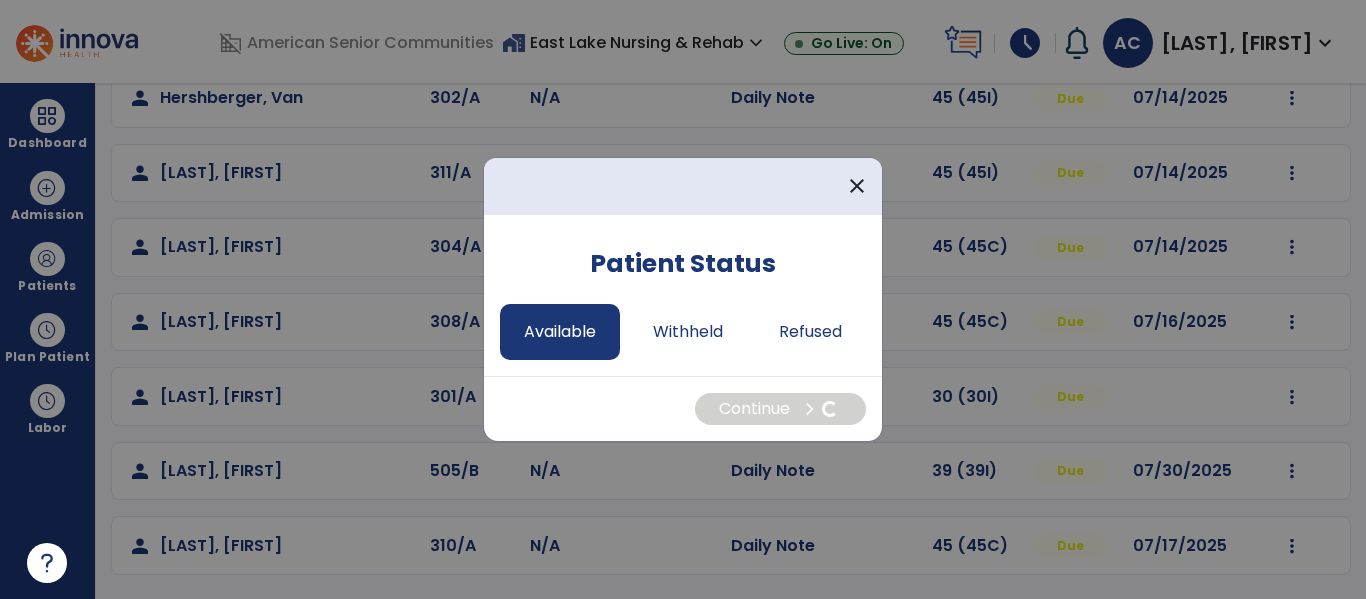 select on "*" 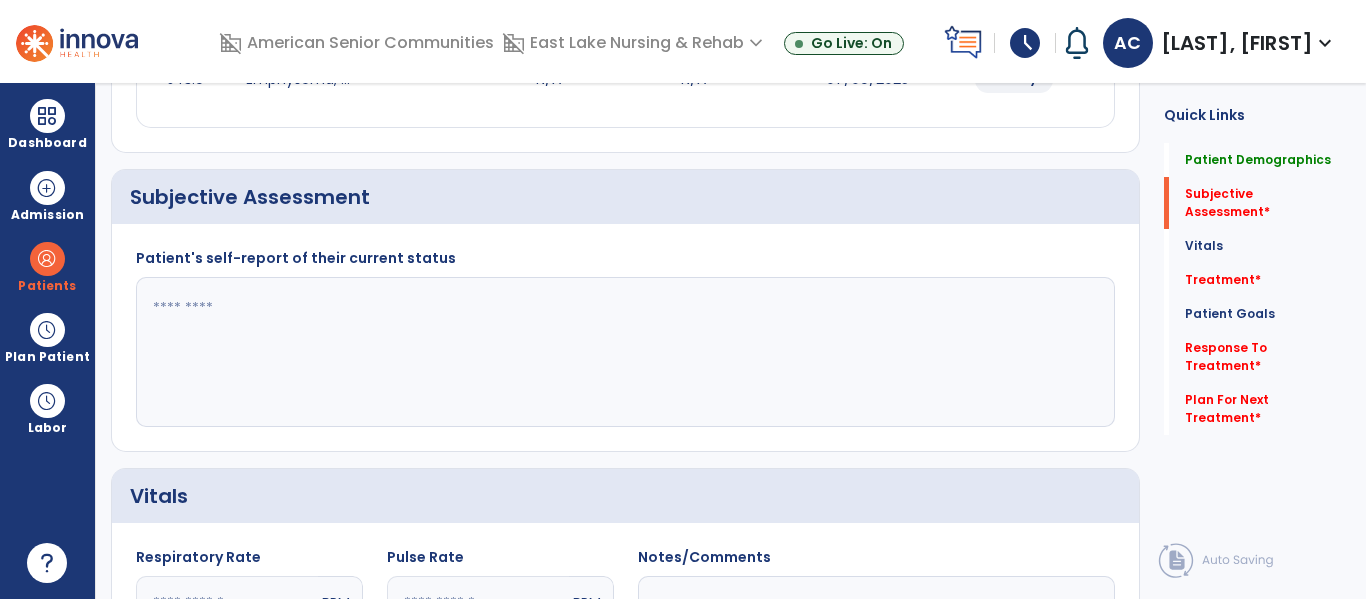 click 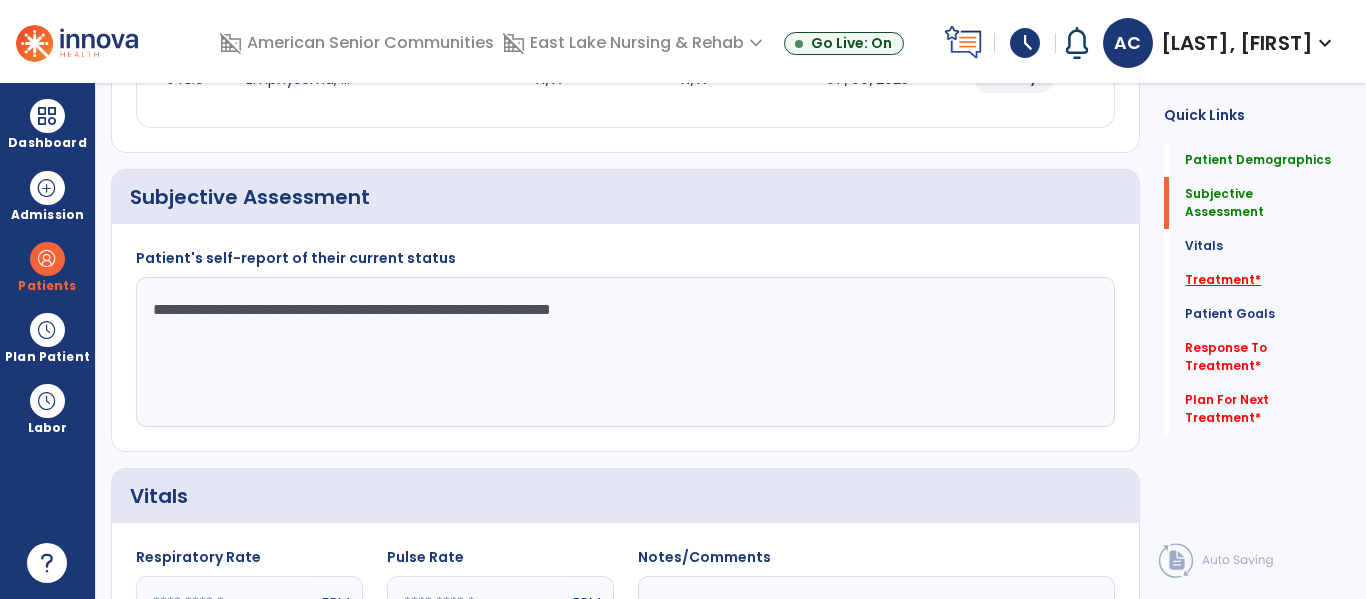 type on "**********" 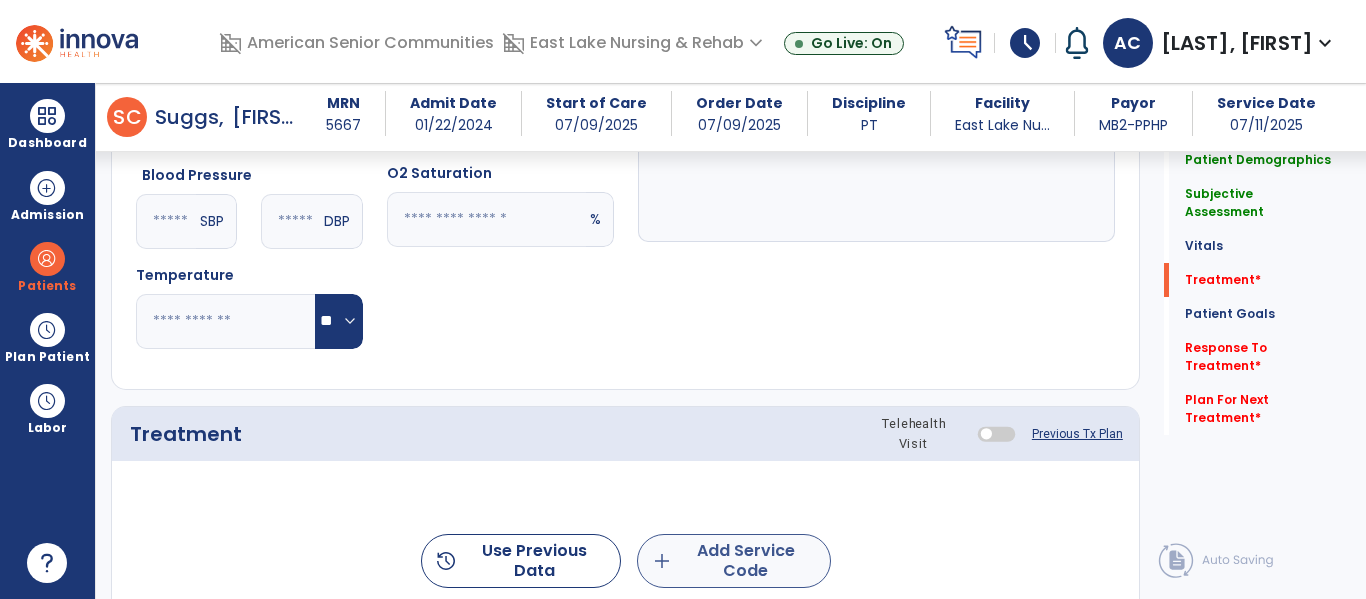 scroll, scrollTop: 1165, scrollLeft: 0, axis: vertical 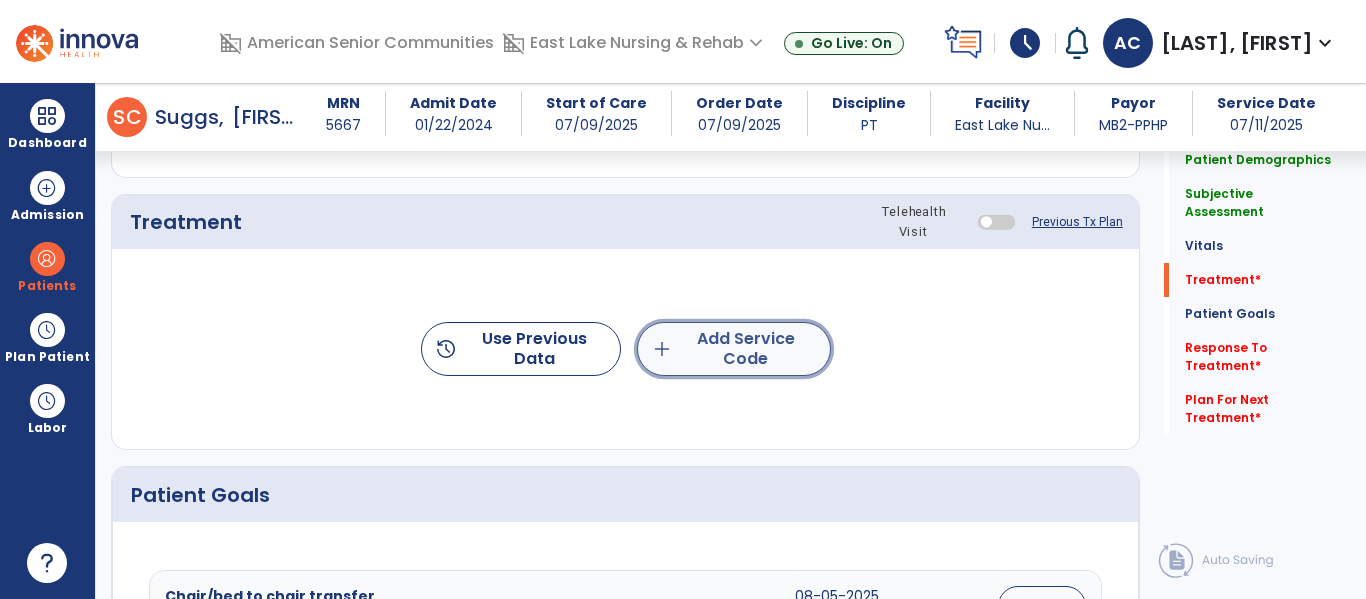 click on "add  Add Service Code" 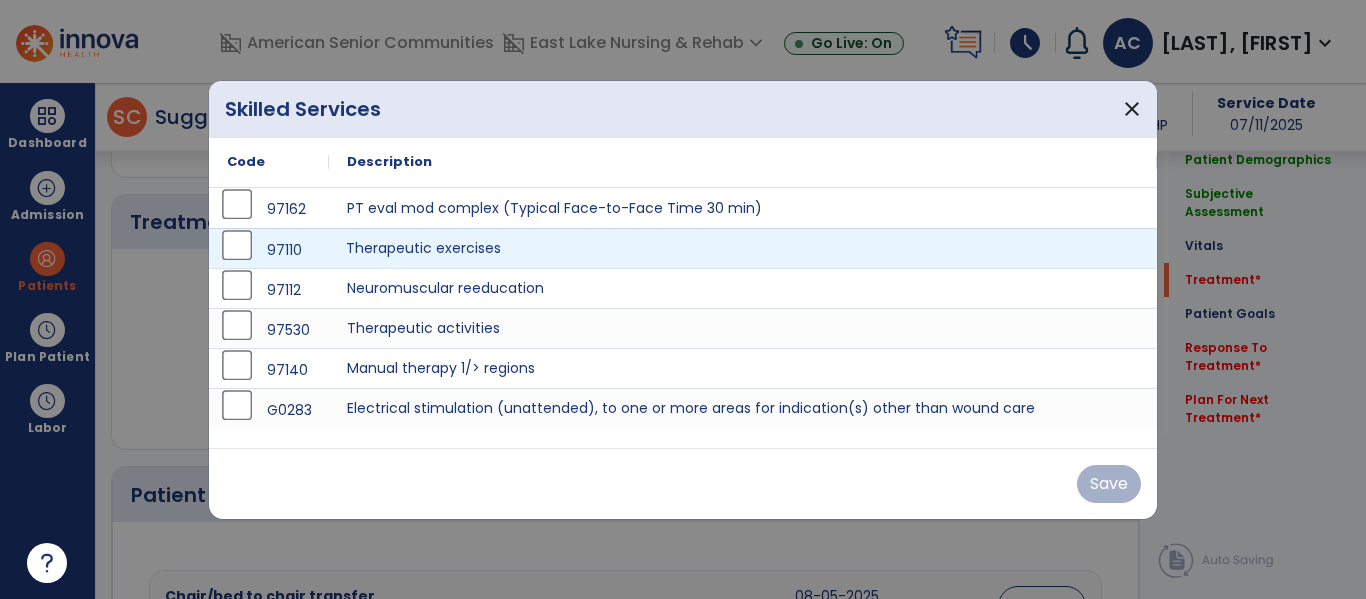 click on "Therapeutic exercises" at bounding box center (743, 248) 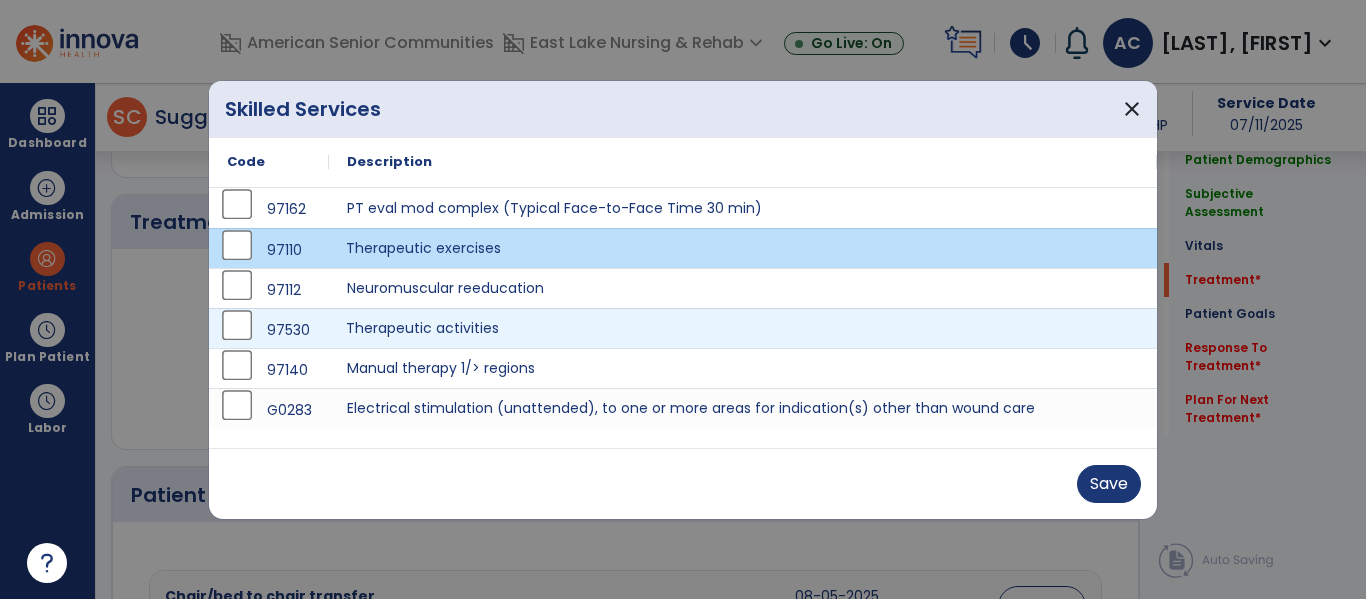 click on "Therapeutic activities" at bounding box center [743, 328] 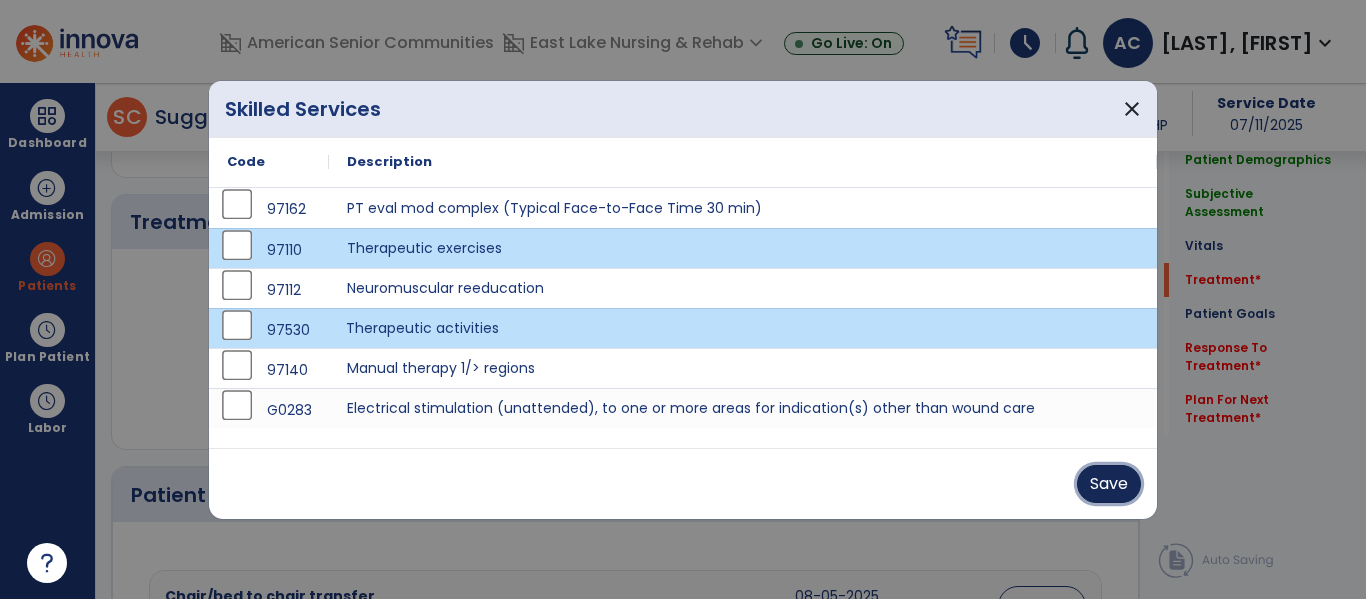 click on "Save" at bounding box center [1109, 484] 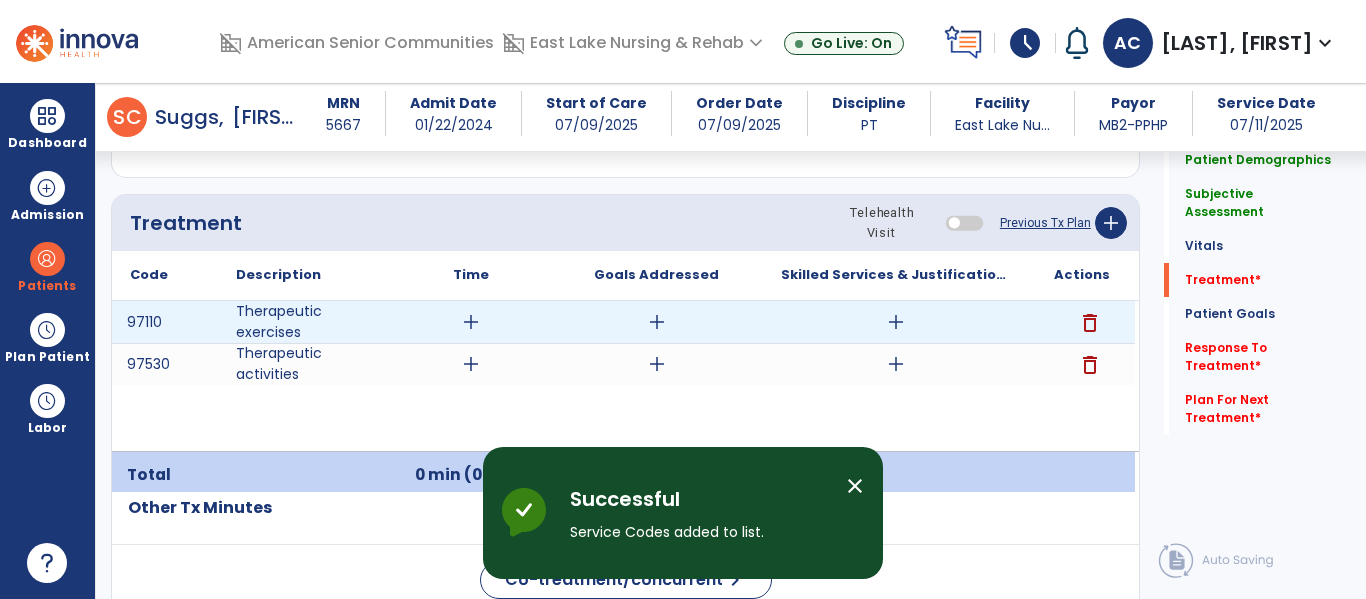 click on "add" at bounding box center (471, 322) 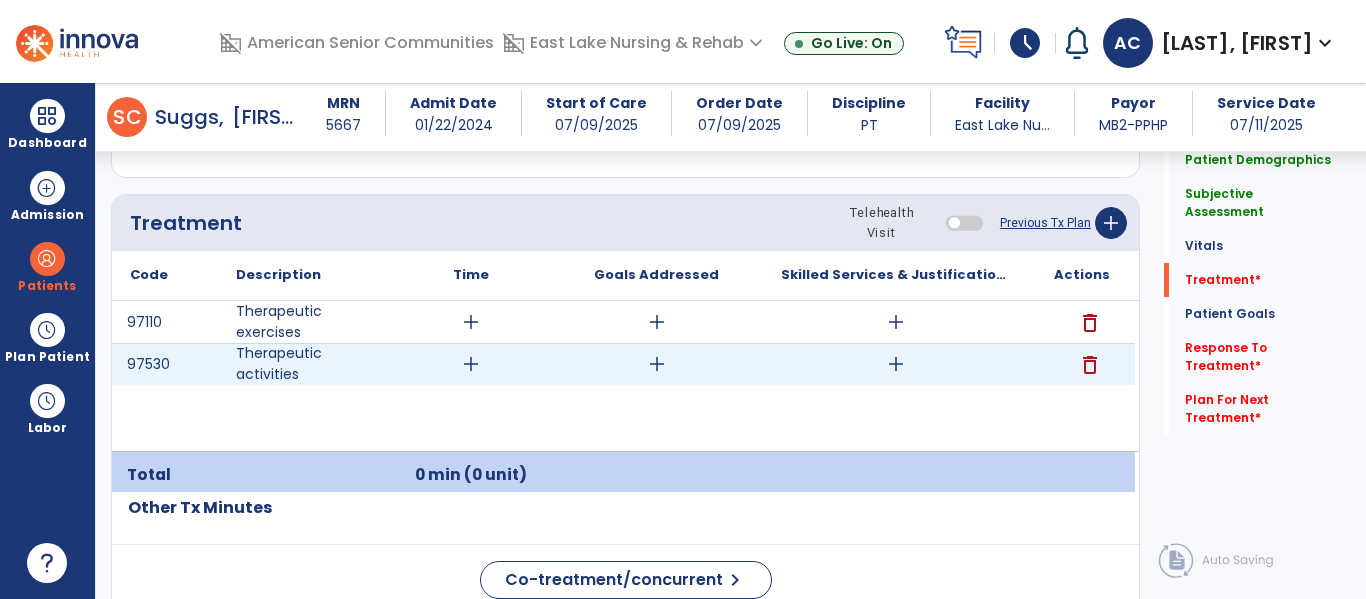 click on "add" at bounding box center (471, 364) 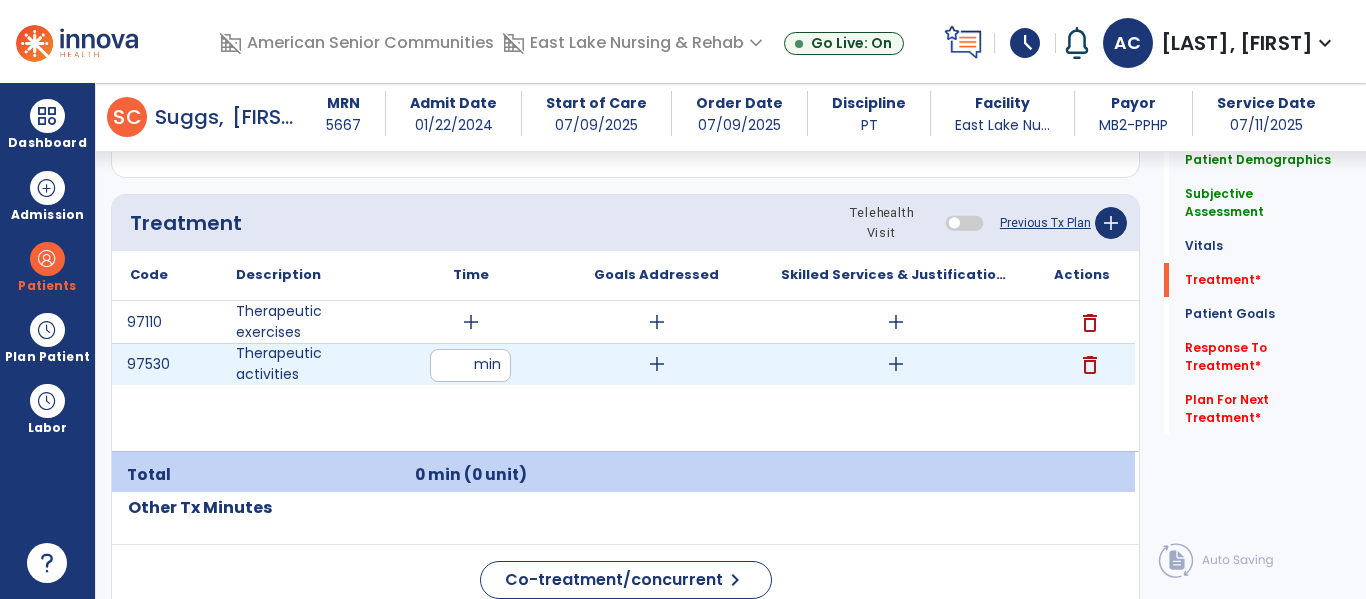 type on "**" 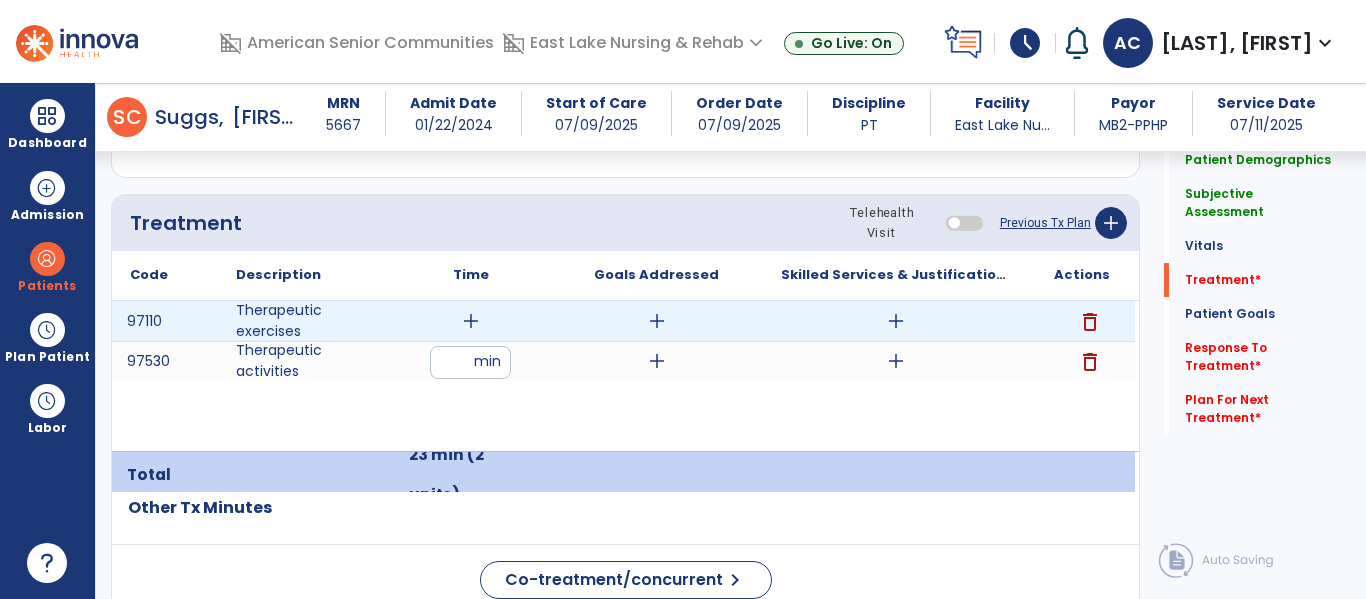 click on "add" at bounding box center (471, 321) 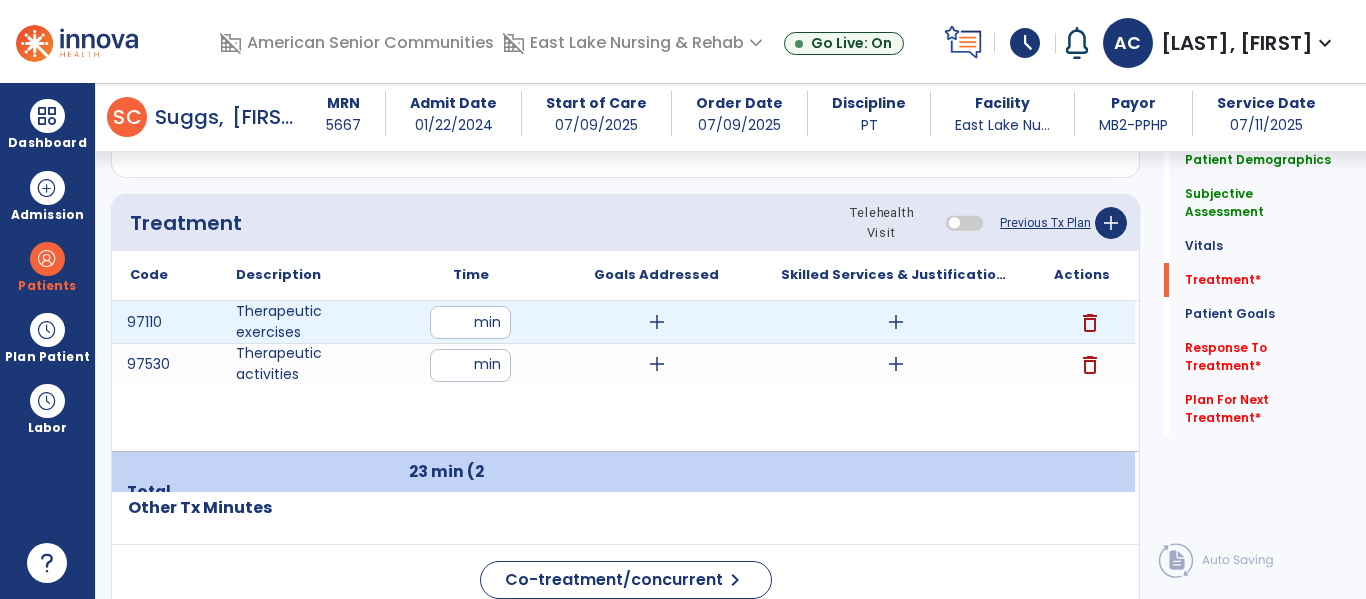 type on "**" 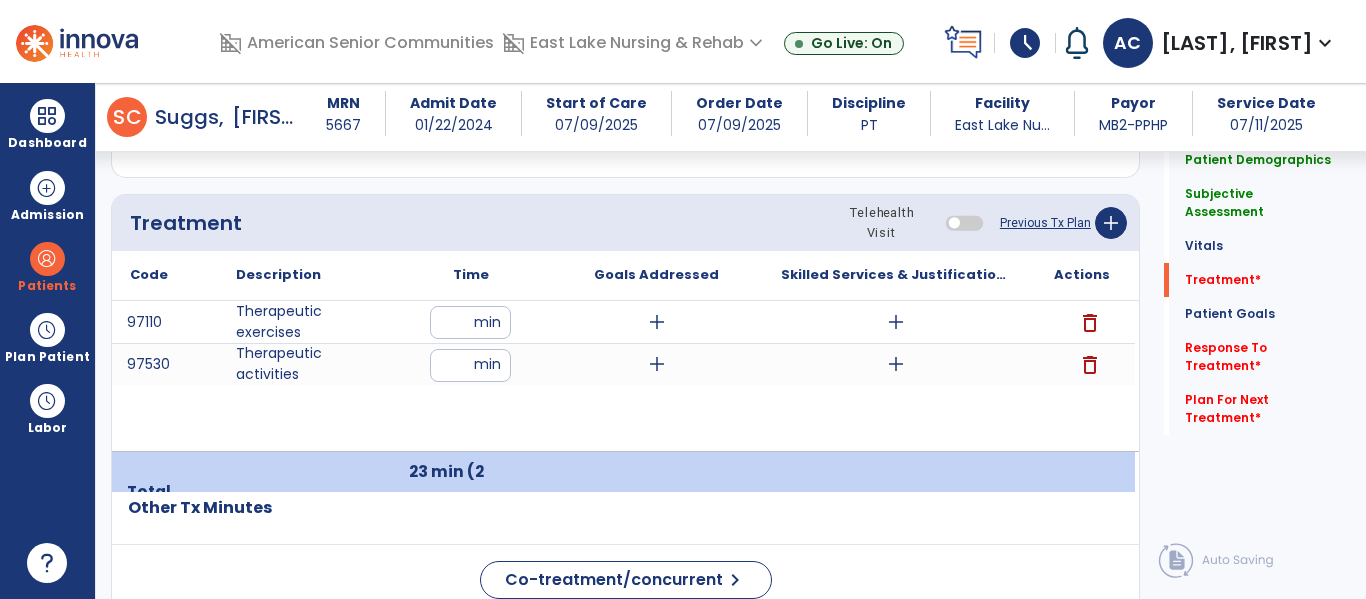 click on "Code
Description
Time" 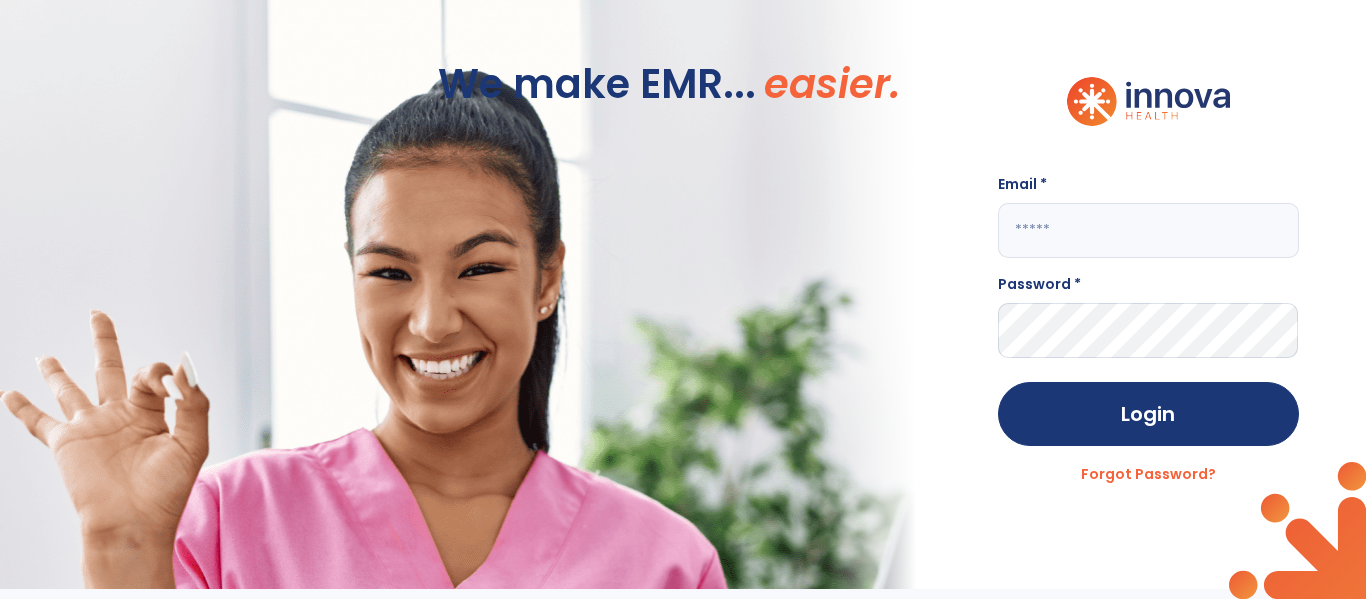 scroll, scrollTop: 0, scrollLeft: 0, axis: both 